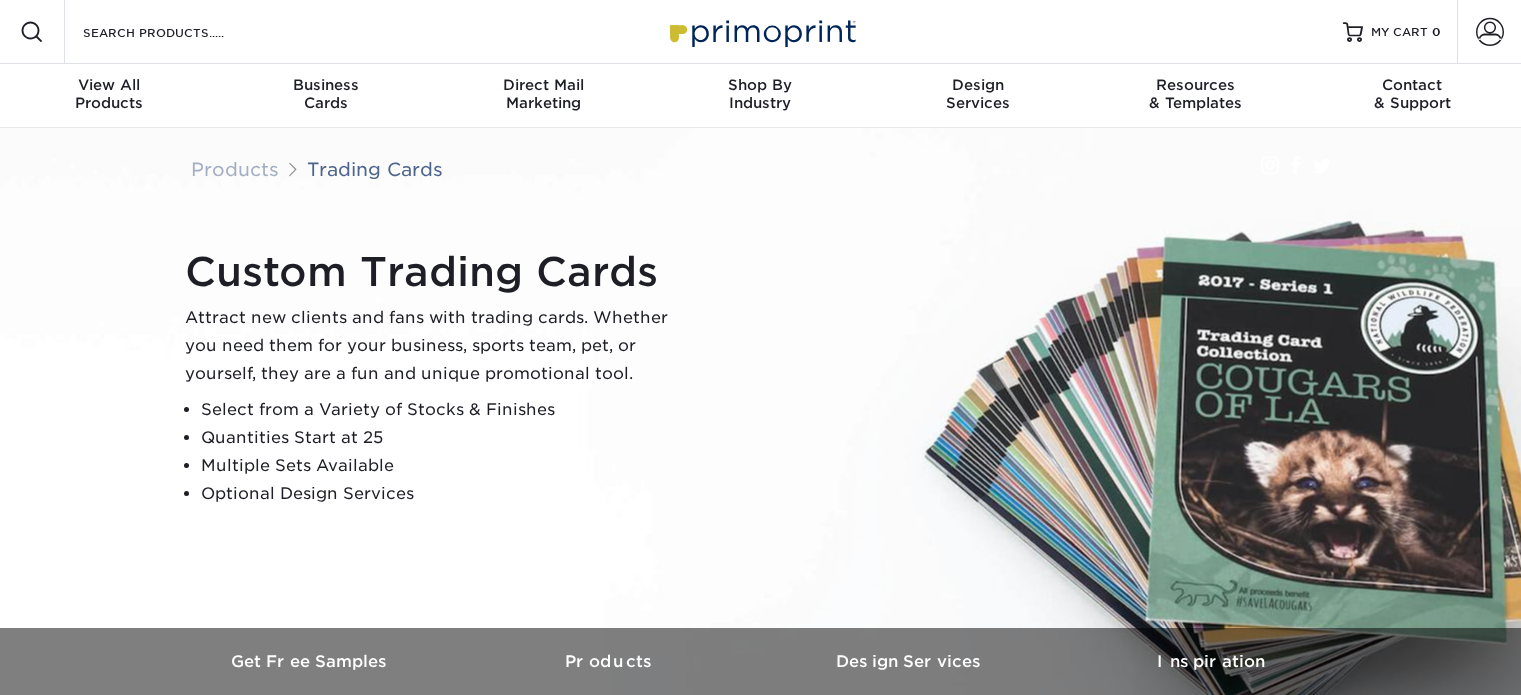 scroll, scrollTop: 0, scrollLeft: 0, axis: both 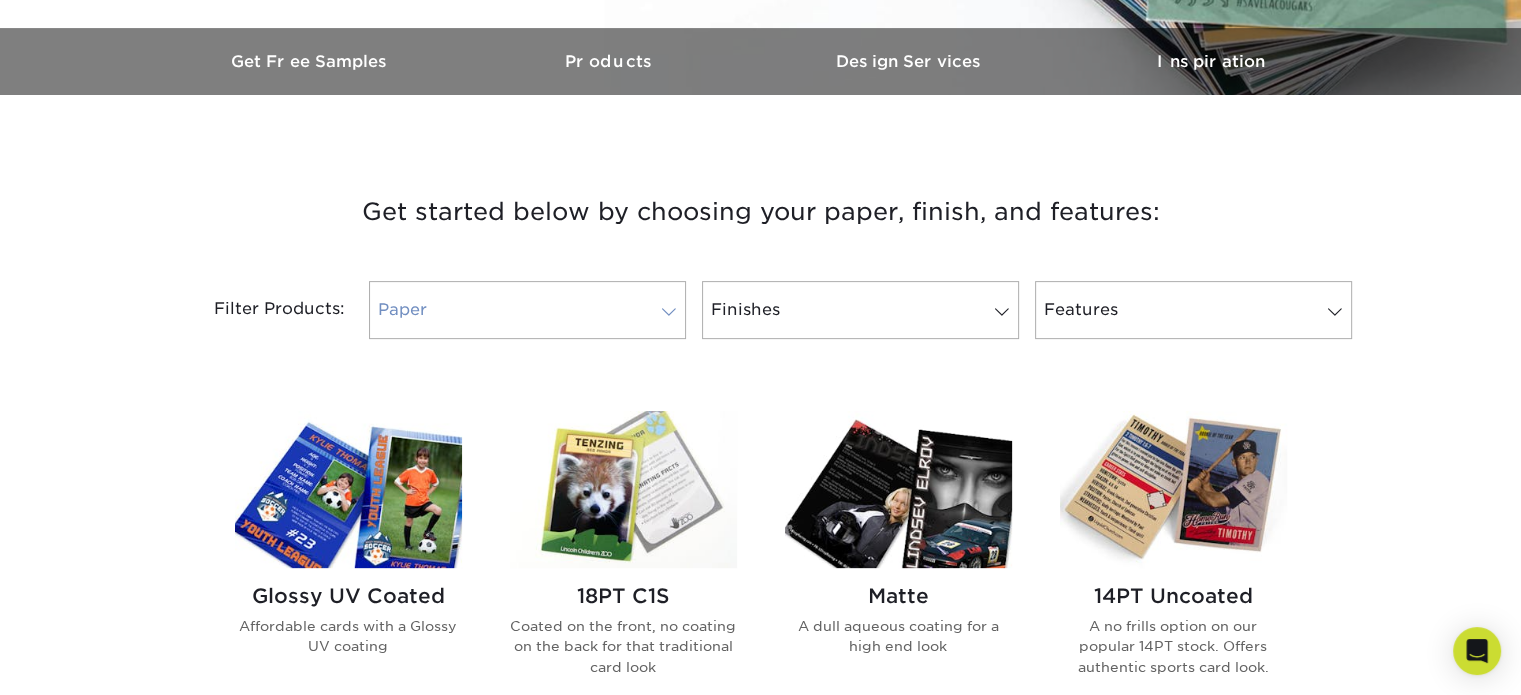 click on "Paper" at bounding box center (527, 310) 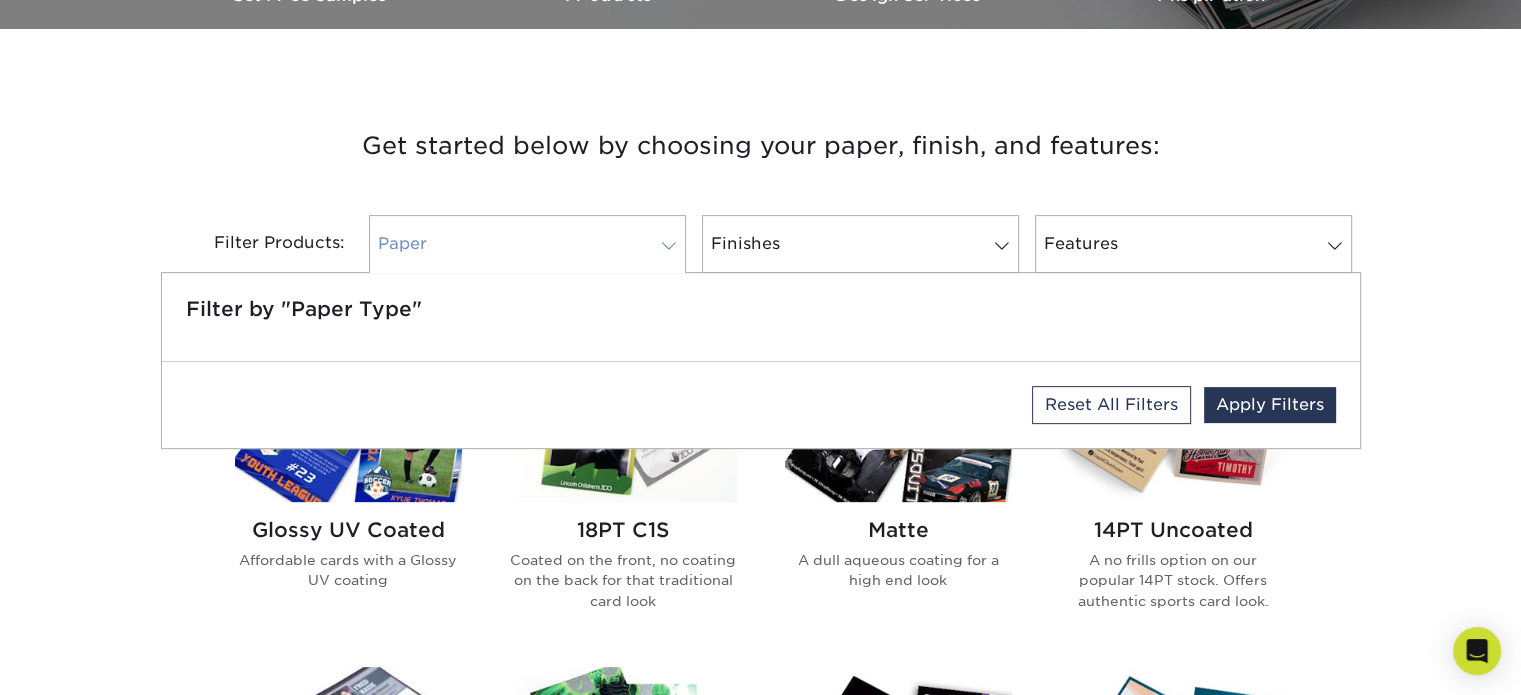 scroll, scrollTop: 700, scrollLeft: 0, axis: vertical 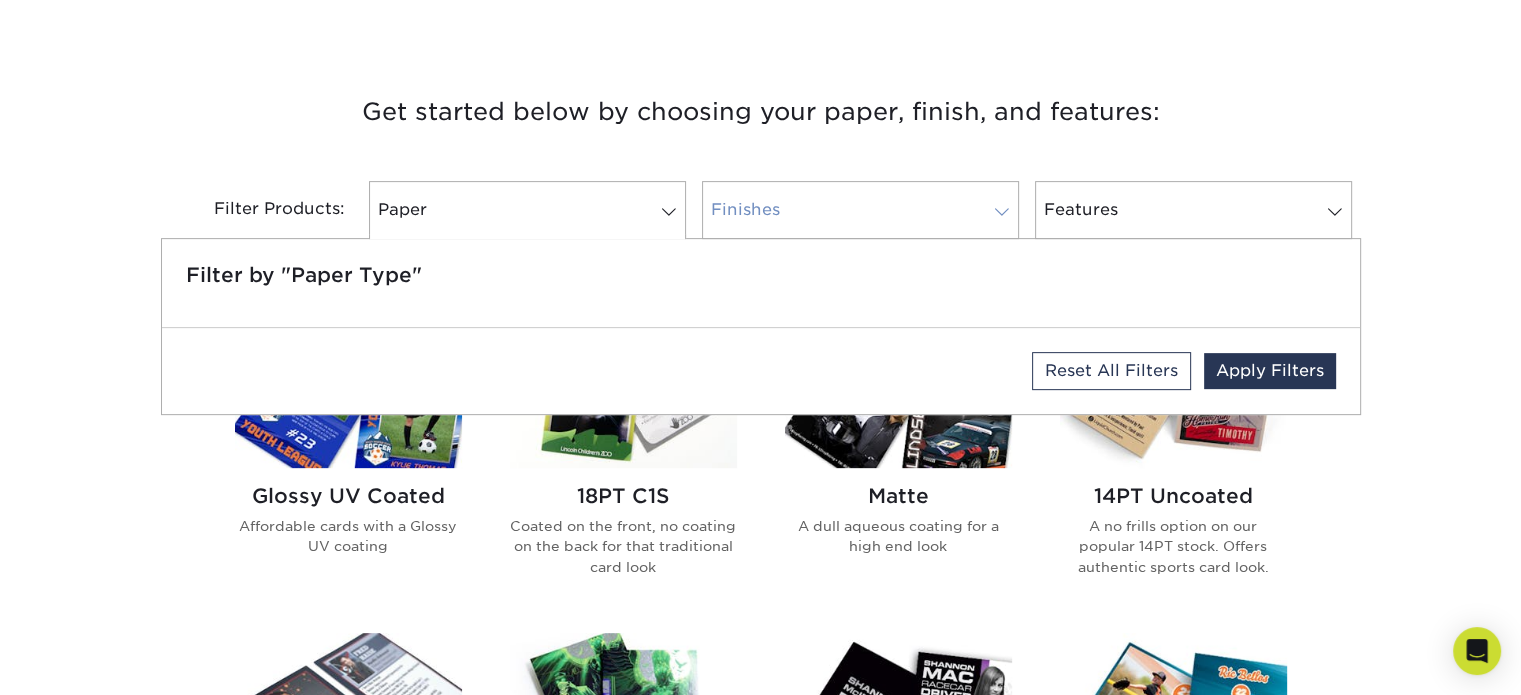 click on "Finishes" at bounding box center (860, 210) 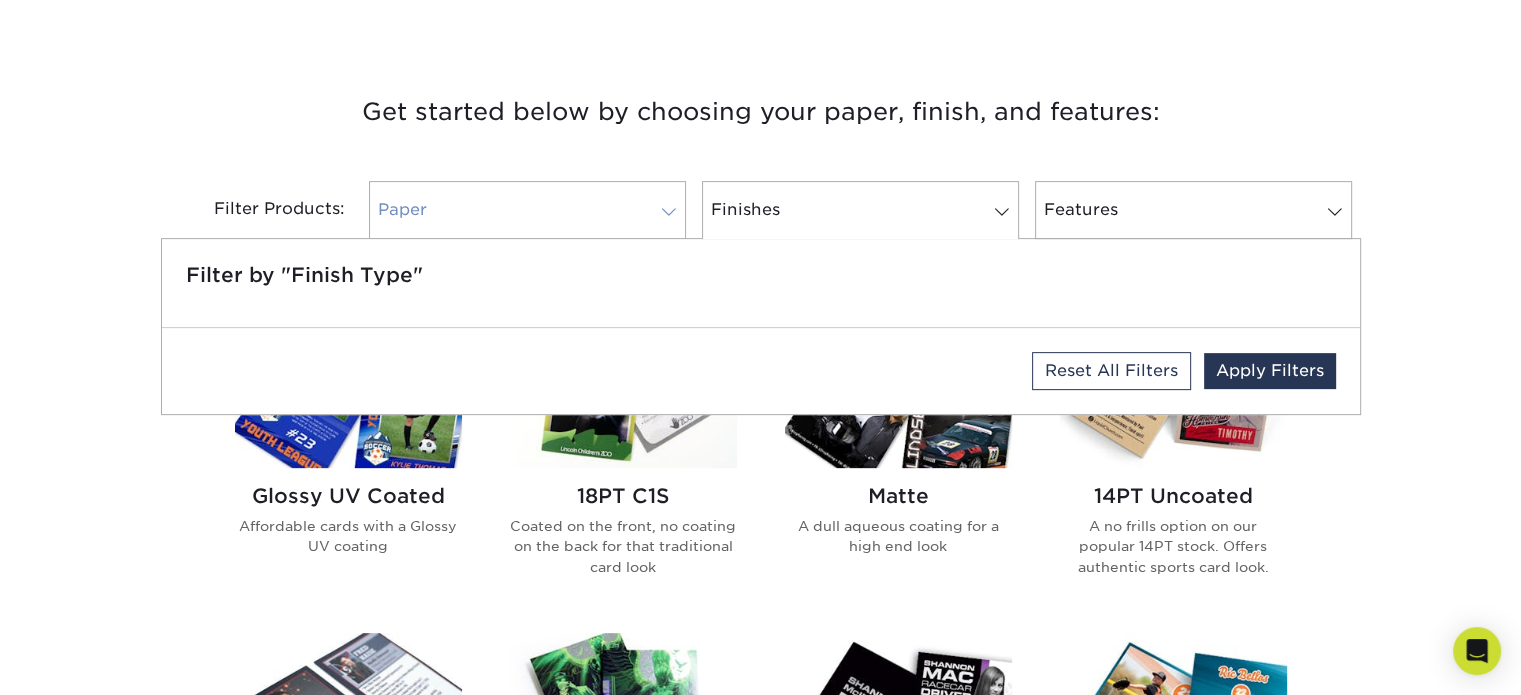 click on "Paper" at bounding box center [527, 210] 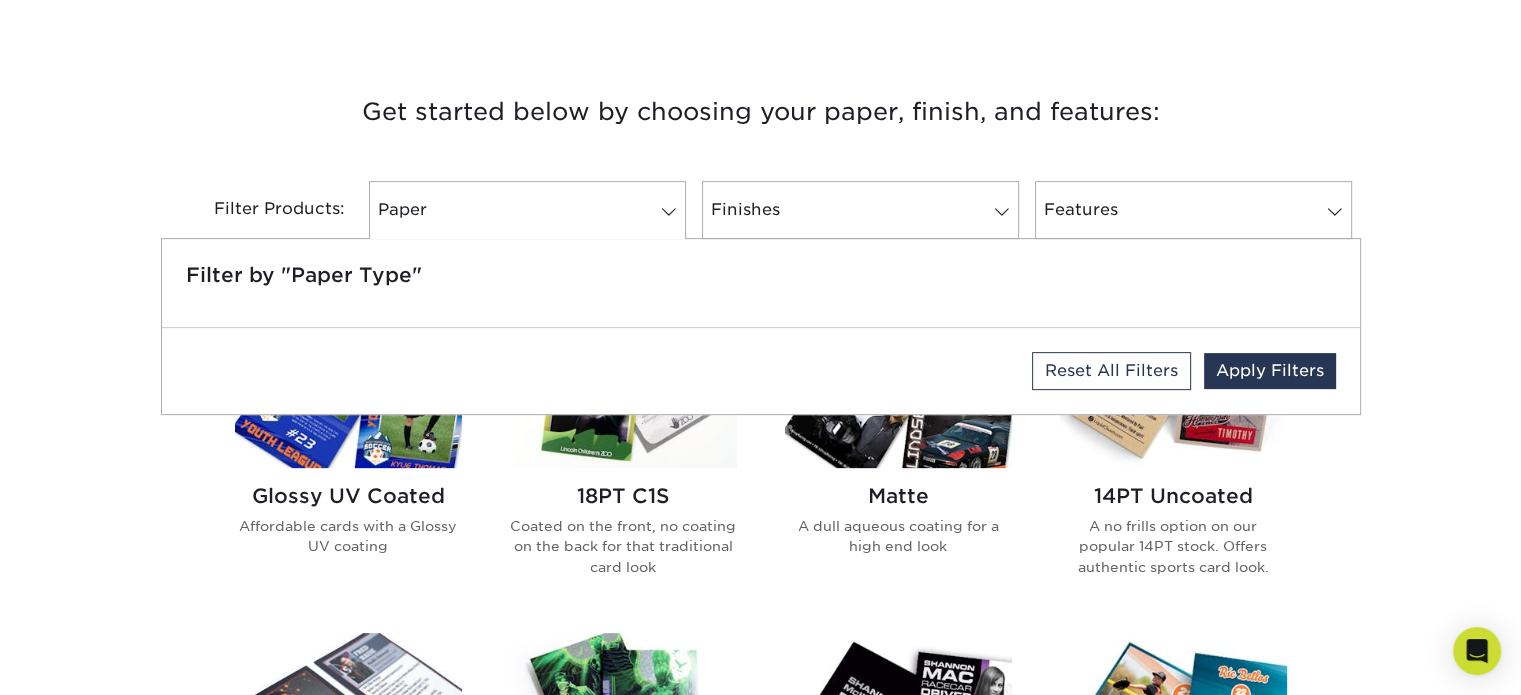 click on "Get started below by choosing your paper, finish, and features:
Filtered Matches
Reset Filters
Filter Products:
Paper
Filter by "Paper Type"
Reset All Filters
Apply Filters" at bounding box center [760, 824] 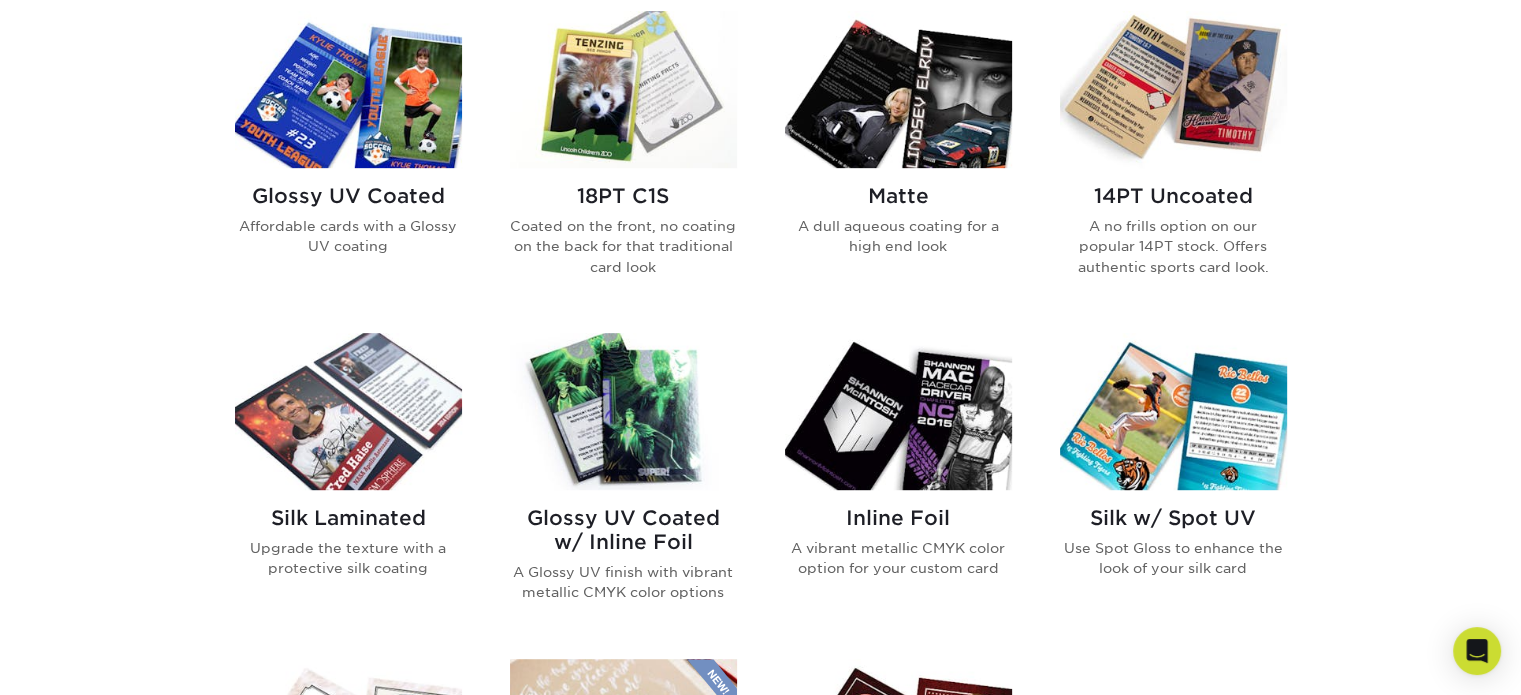 scroll, scrollTop: 900, scrollLeft: 0, axis: vertical 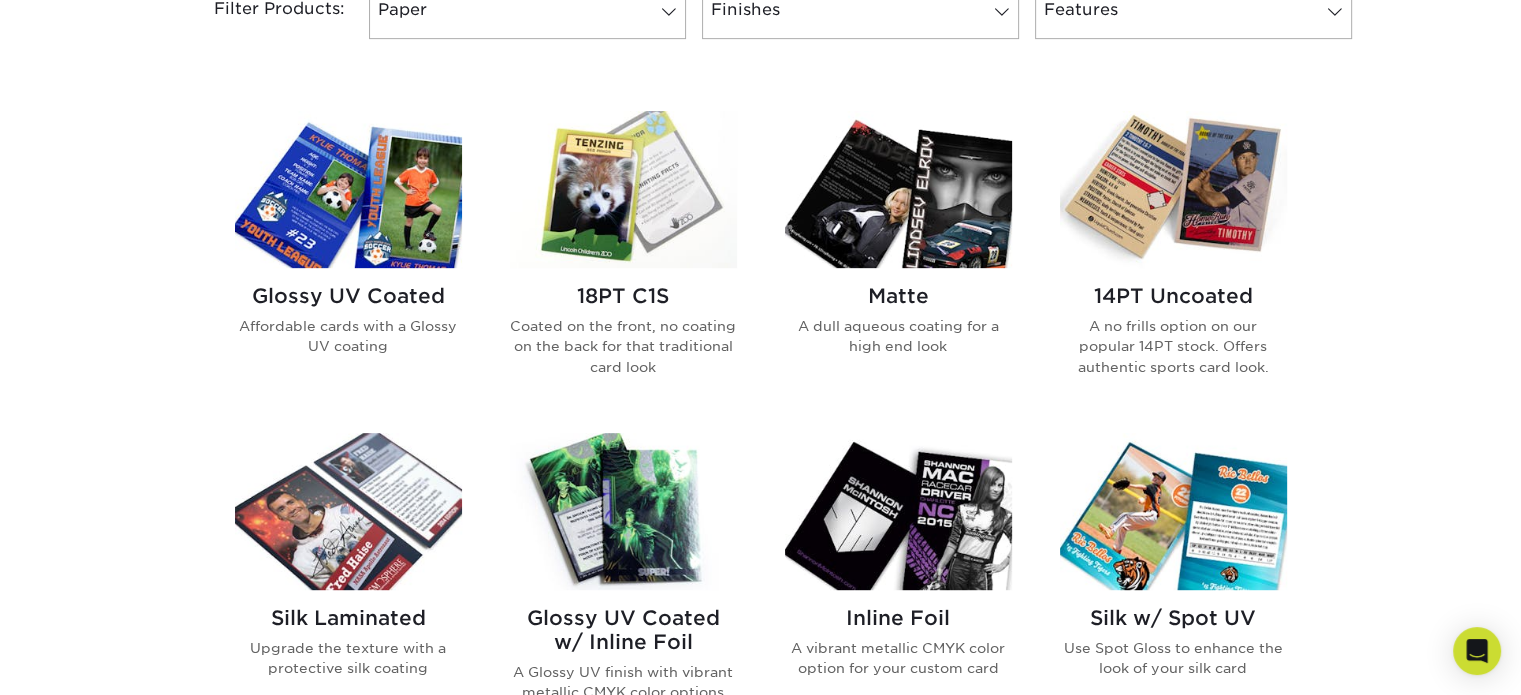 click at bounding box center (898, 189) 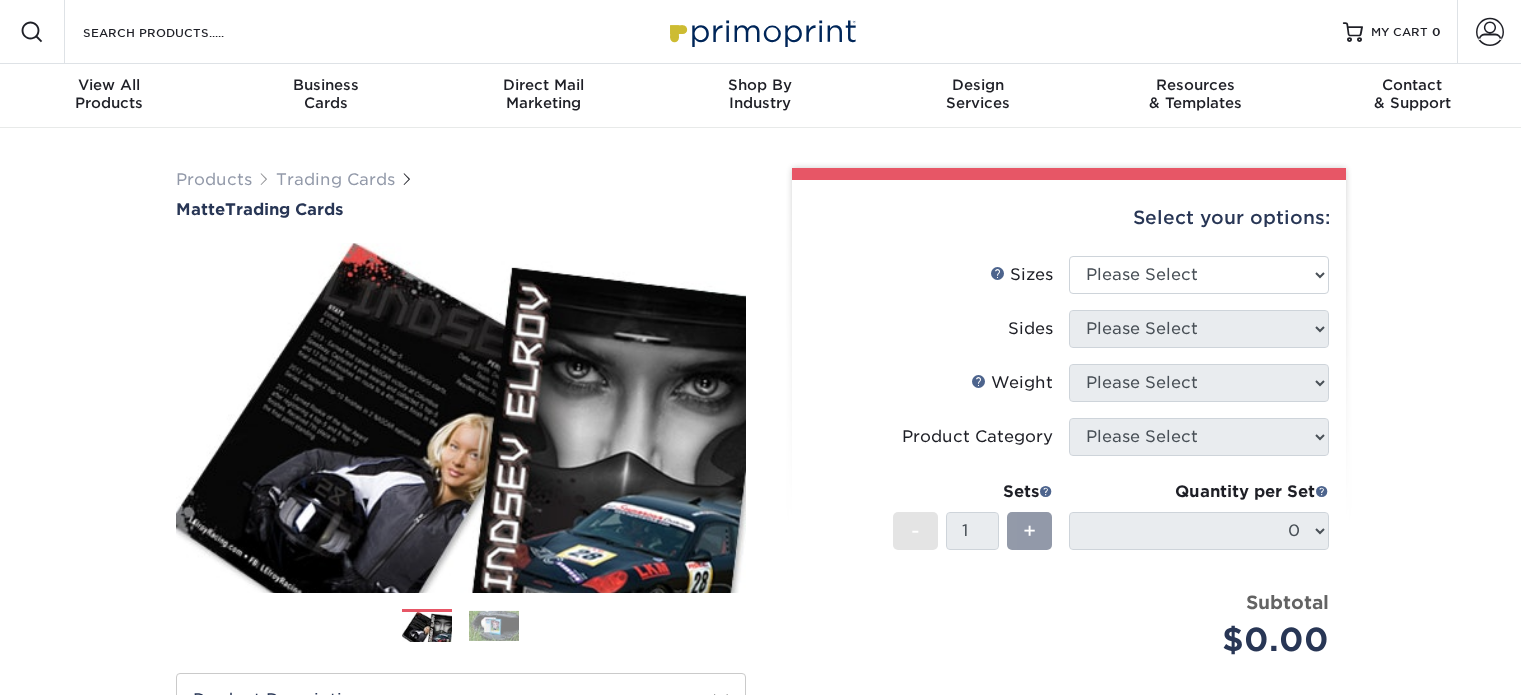 scroll, scrollTop: 0, scrollLeft: 0, axis: both 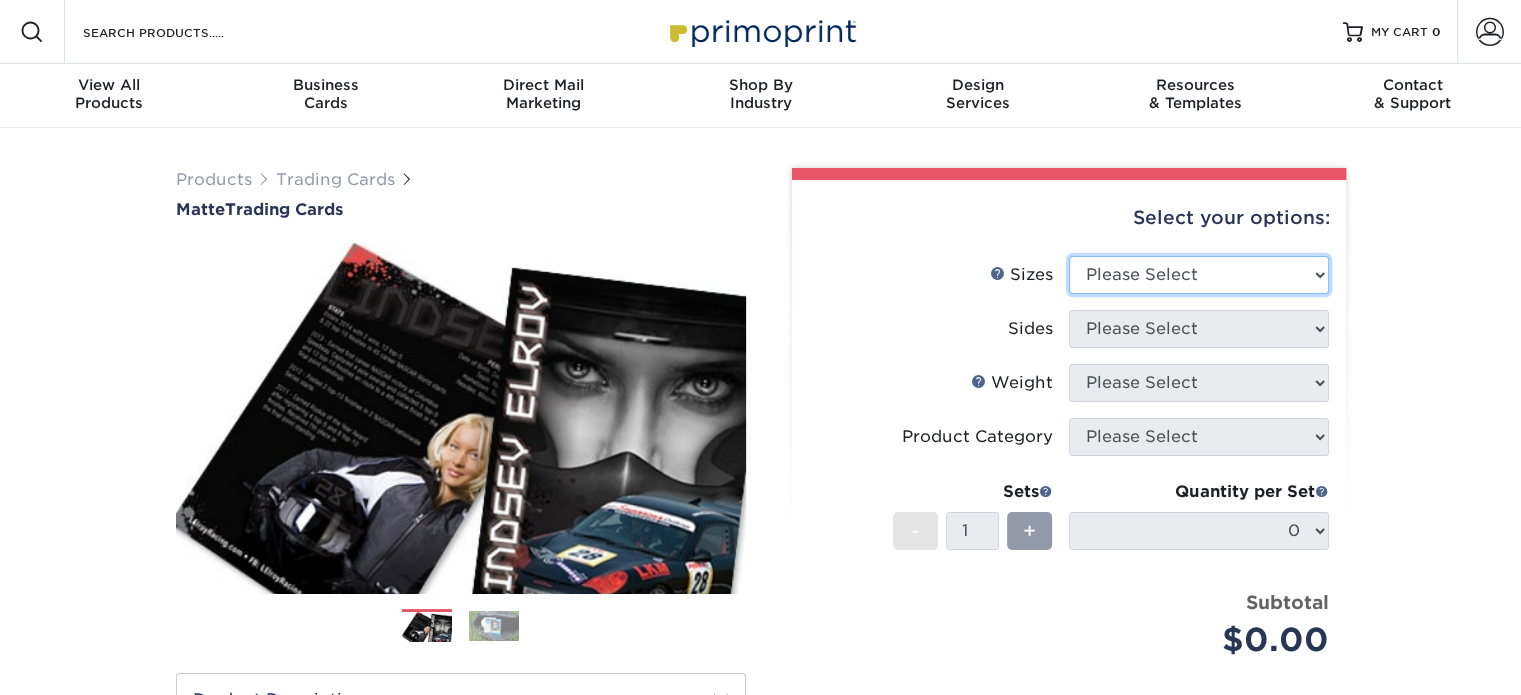 click on "Please Select
2.5" x 3.5"" at bounding box center (1199, 275) 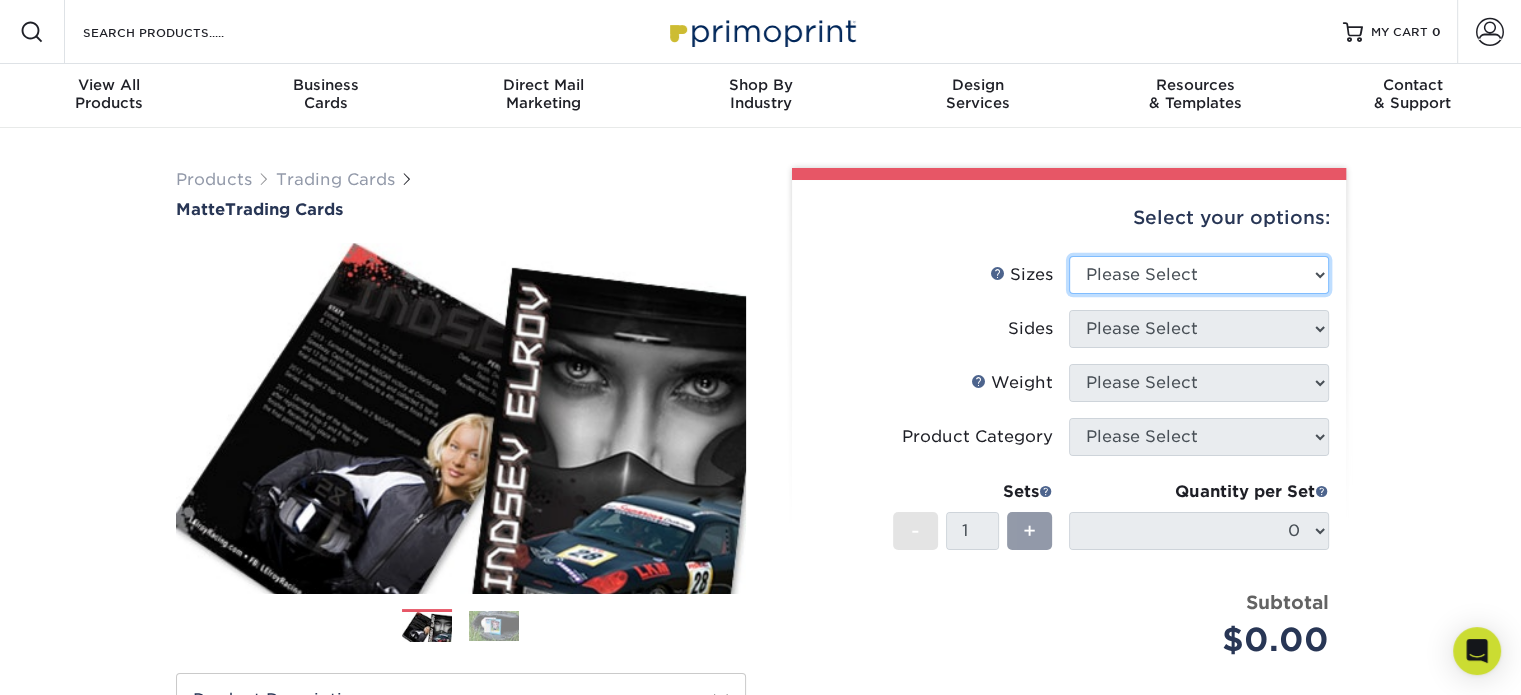 select on "2.50x3.50" 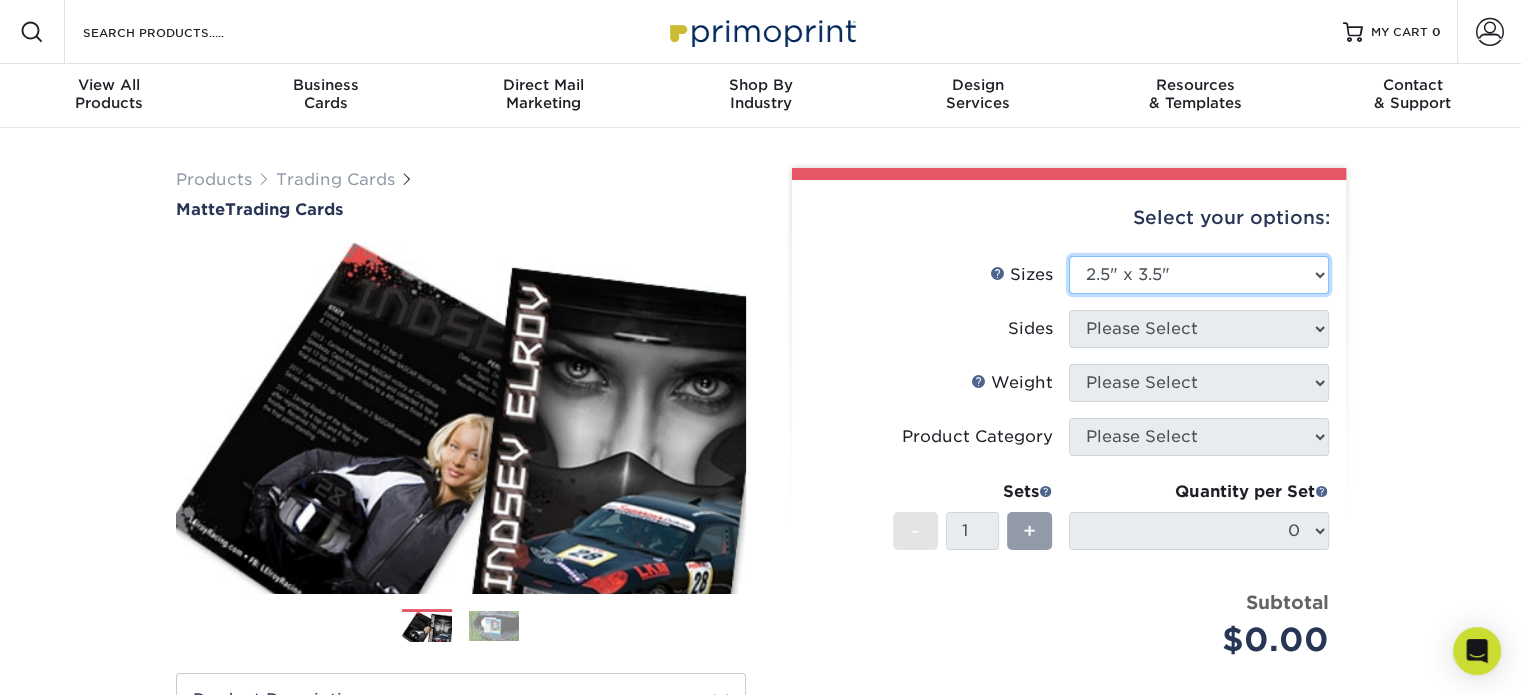 click on "Please Select
2.5" x 3.5"" at bounding box center [1199, 275] 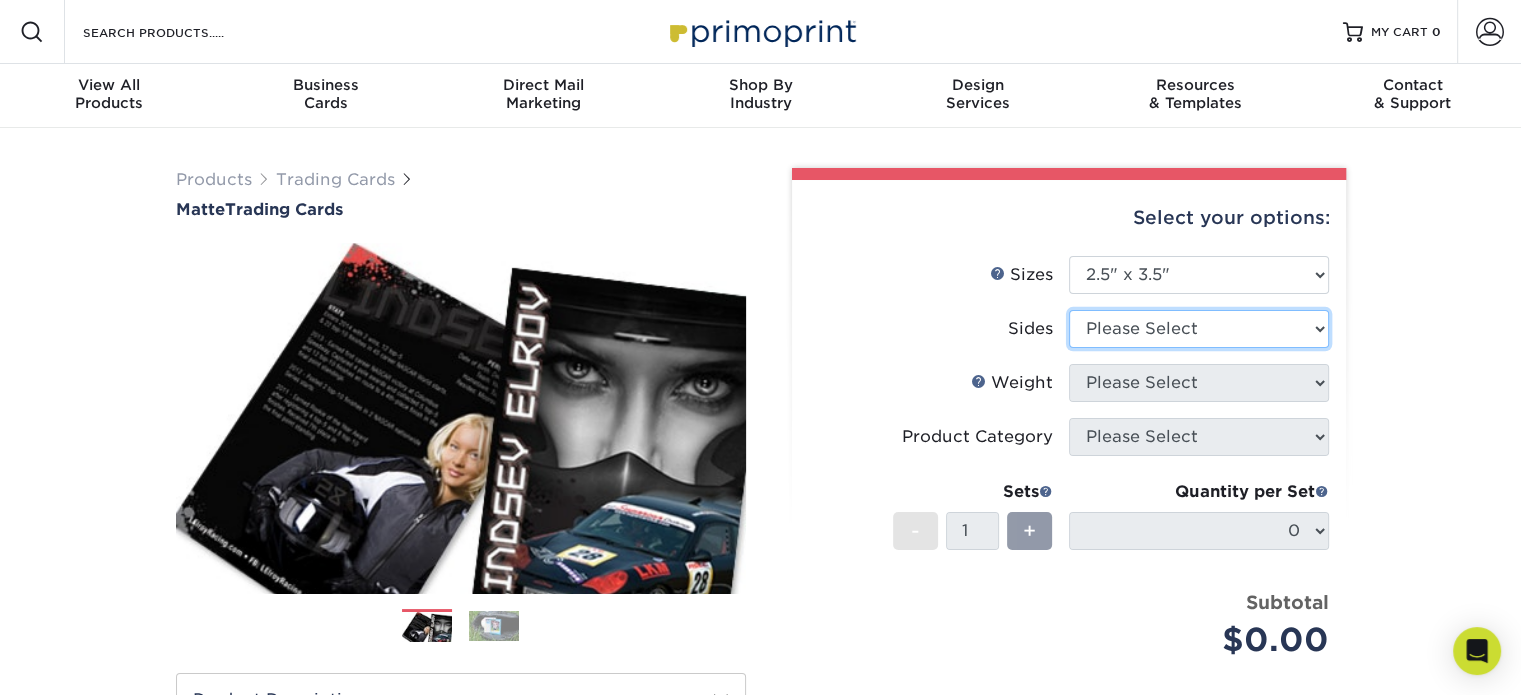 click on "Please Select Print Both Sides Print Front Only" at bounding box center [1199, 329] 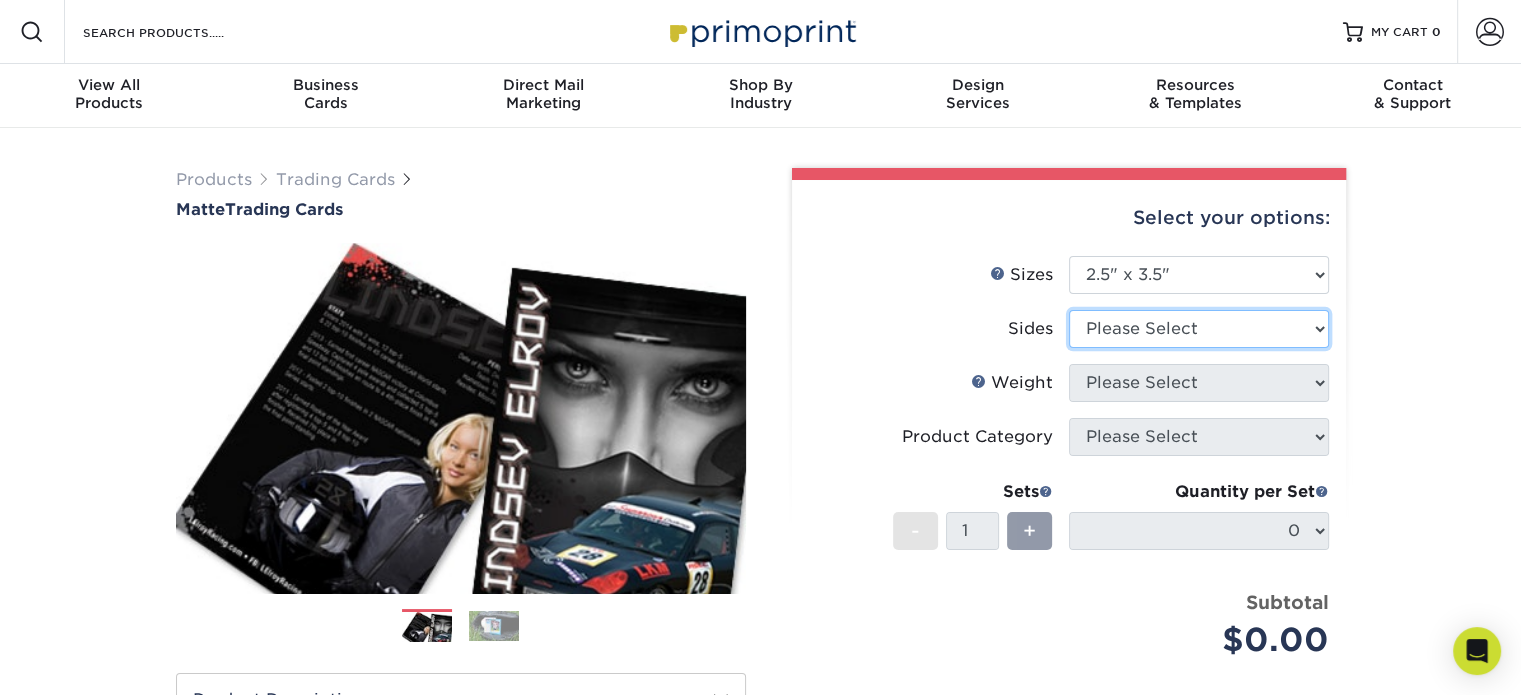 select on "13abbda7-1d64-4f25-8bb2-c179b224825d" 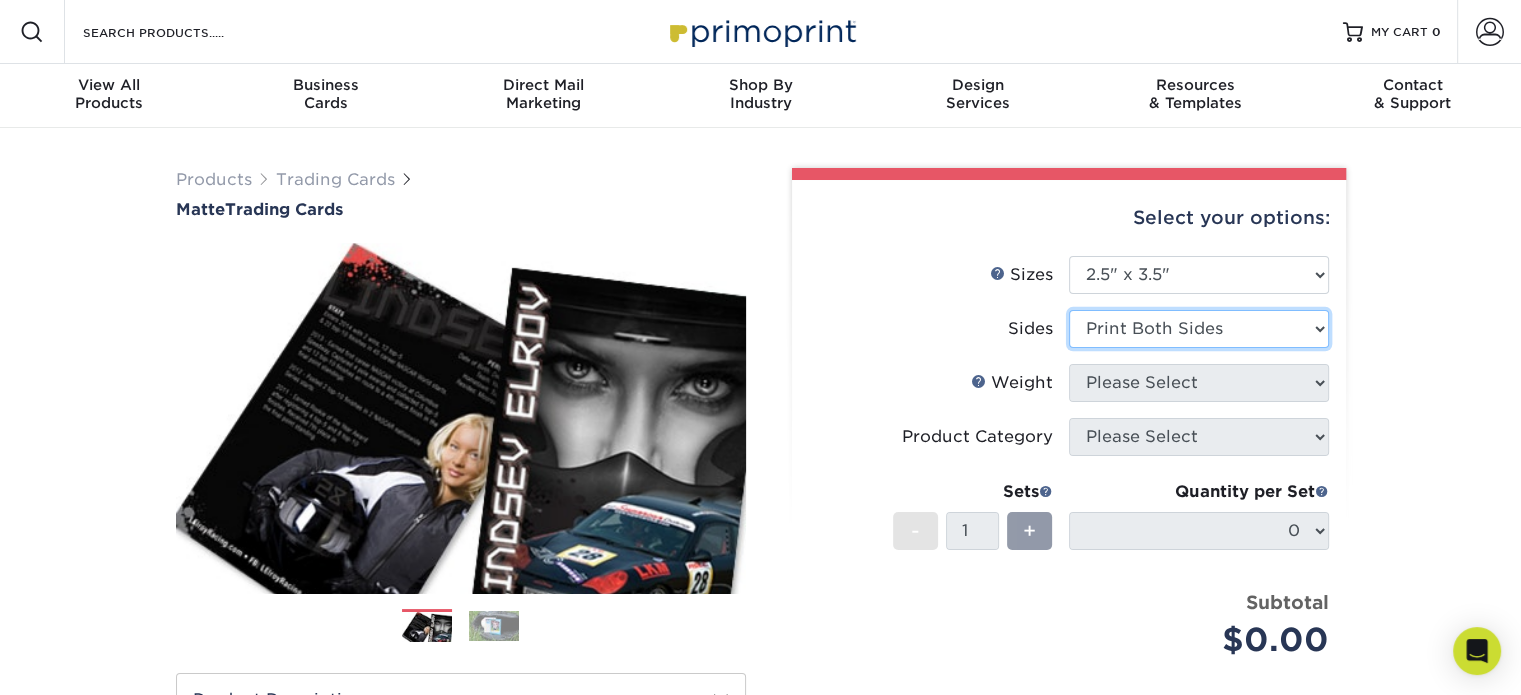 click on "Please Select Print Both Sides Print Front Only" at bounding box center (1199, 329) 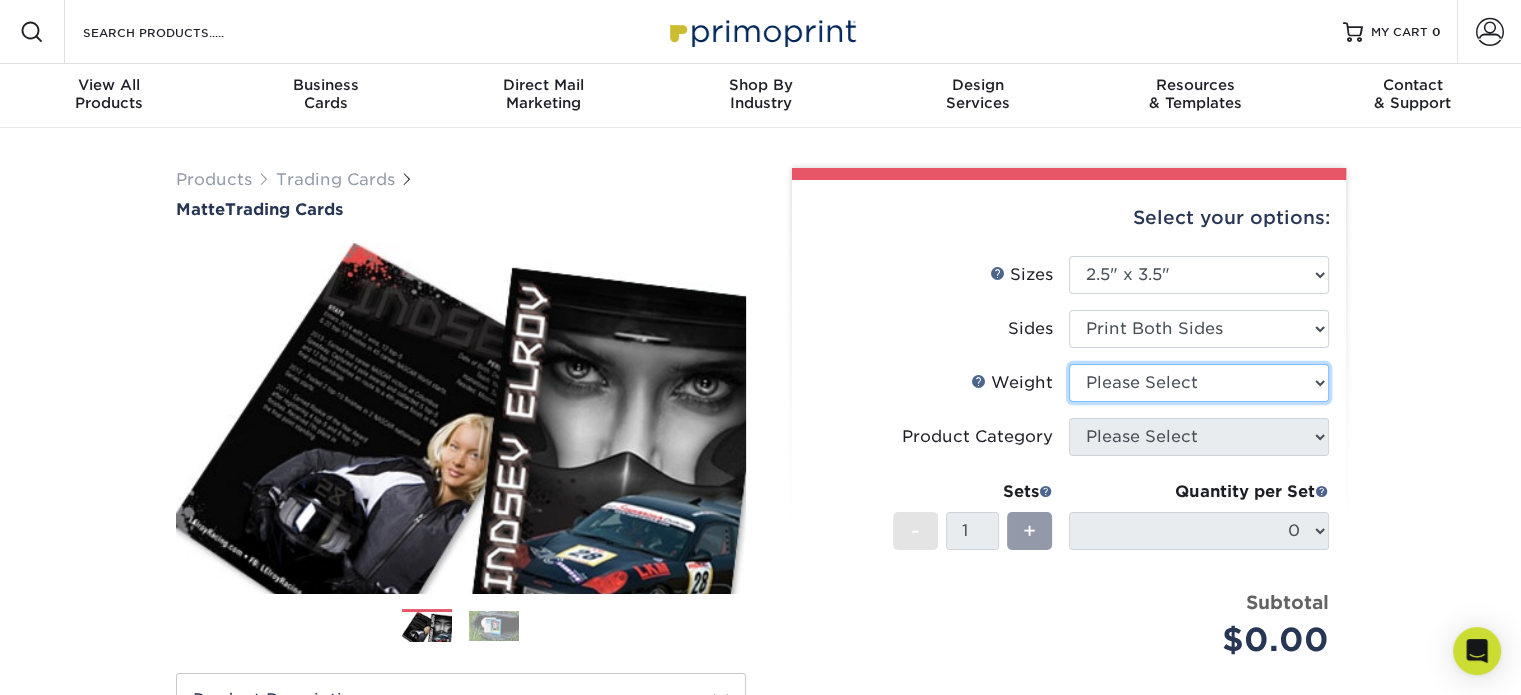 click on "Please Select 16PT 14PT" at bounding box center (1199, 383) 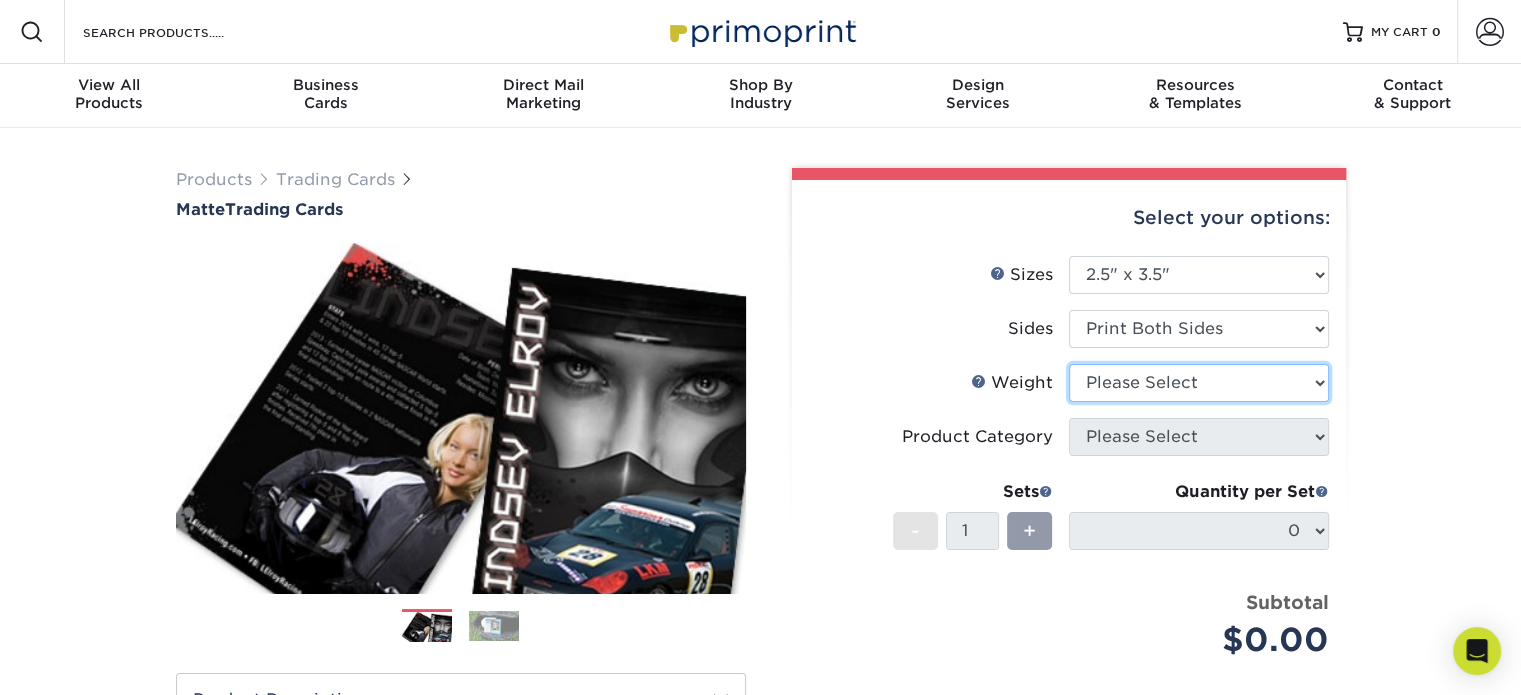 select on "16PT" 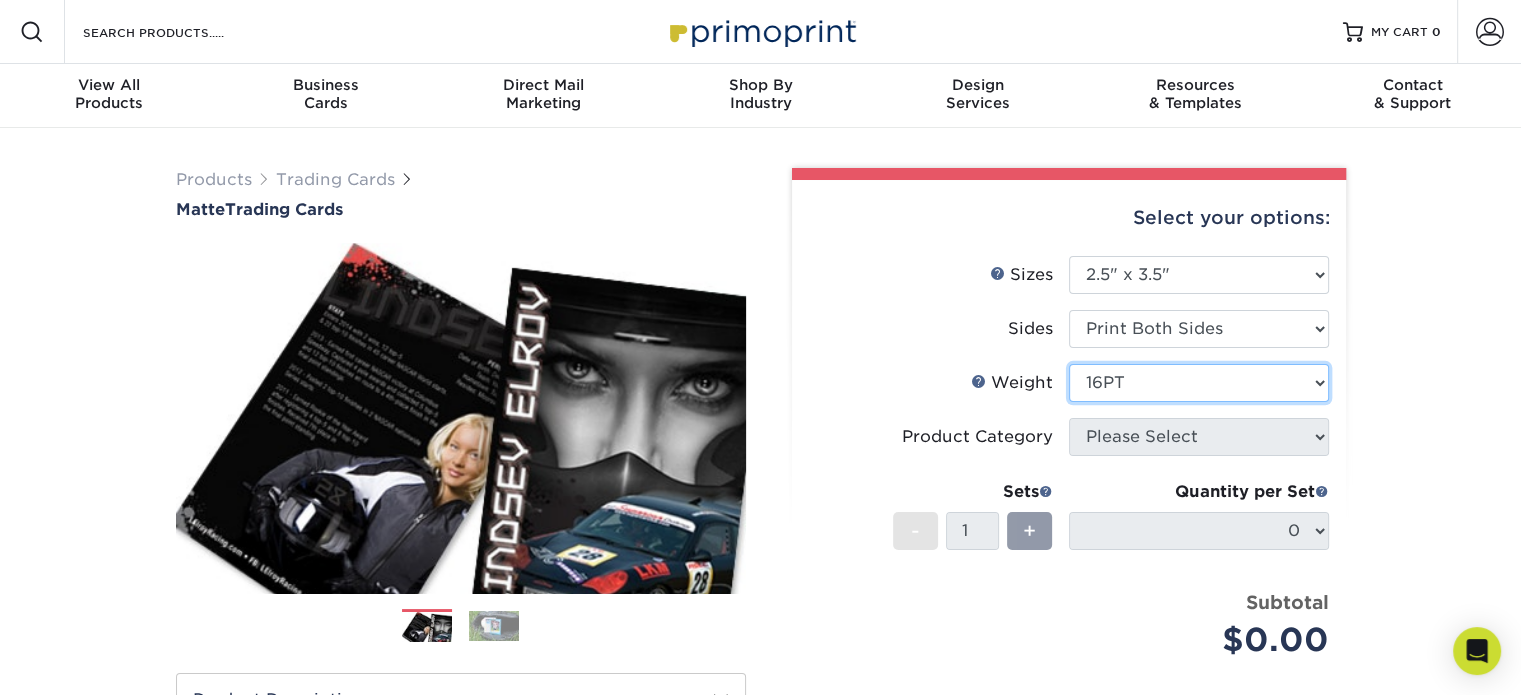 click on "Please Select 16PT 14PT" at bounding box center [1199, 383] 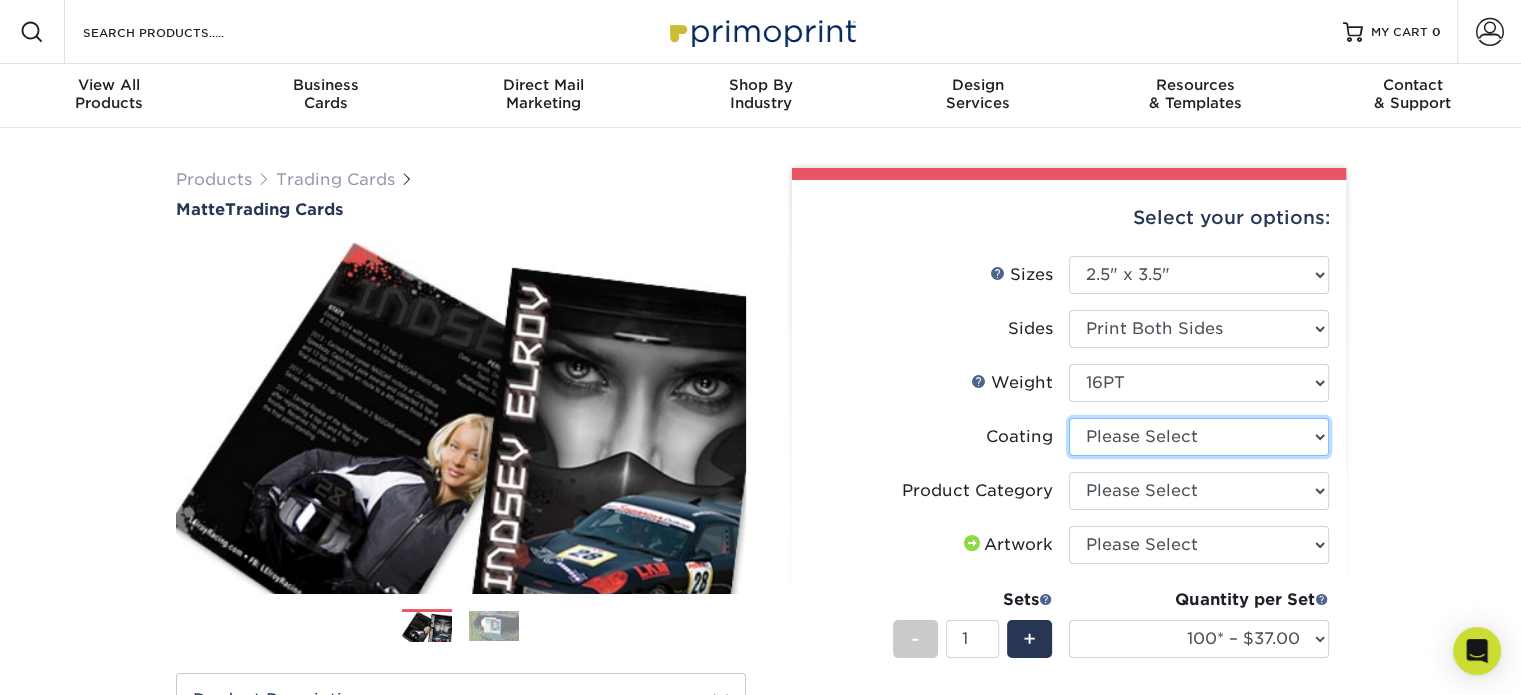 click at bounding box center [1199, 437] 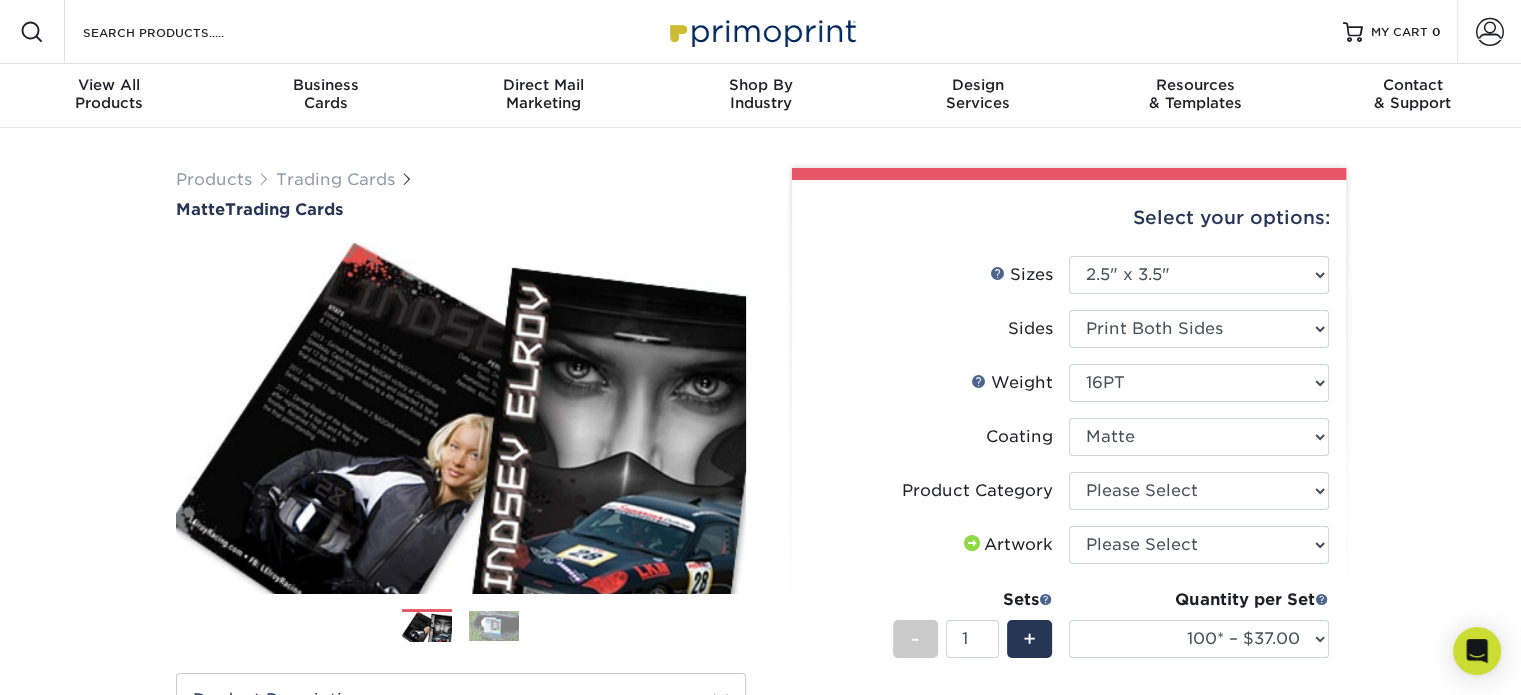 click at bounding box center (1199, 437) 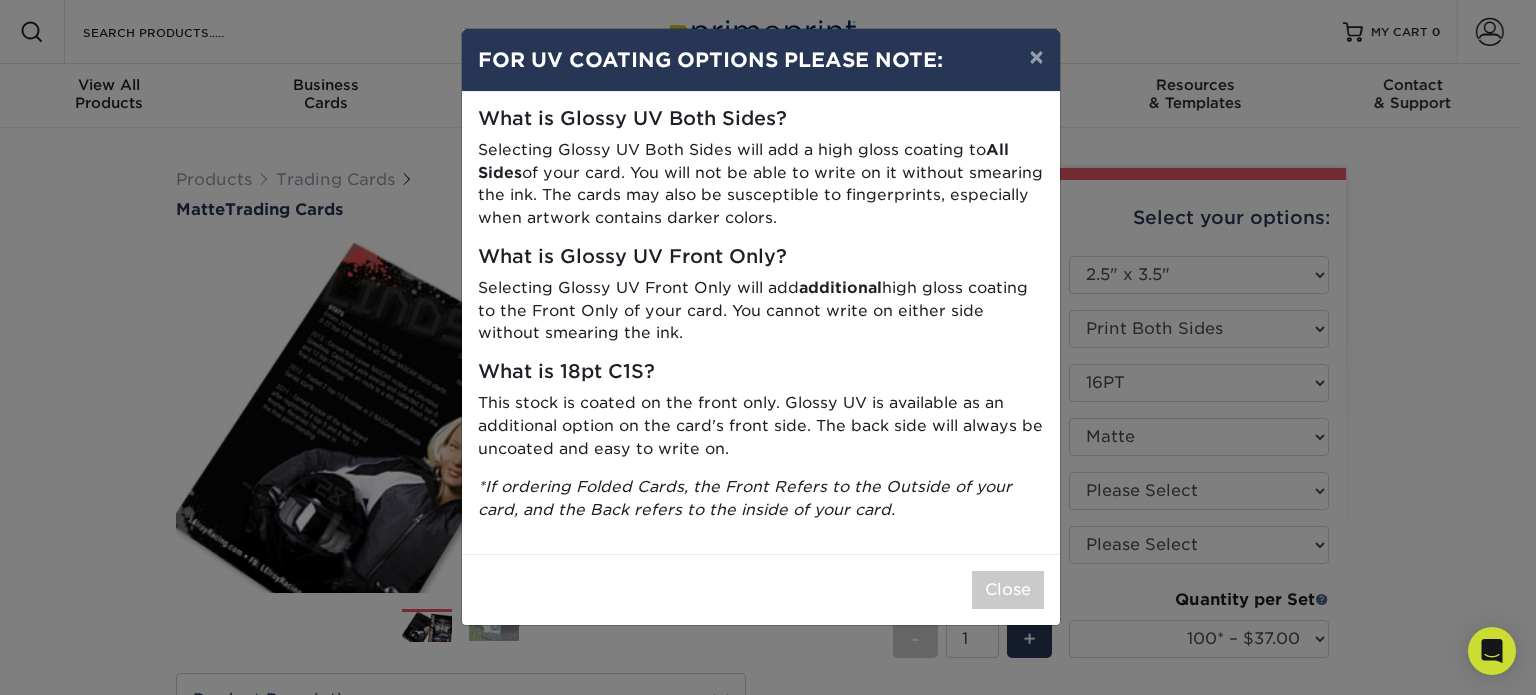 drag, startPoint x: 732, startPoint y: 291, endPoint x: 640, endPoint y: 340, distance: 104.23531 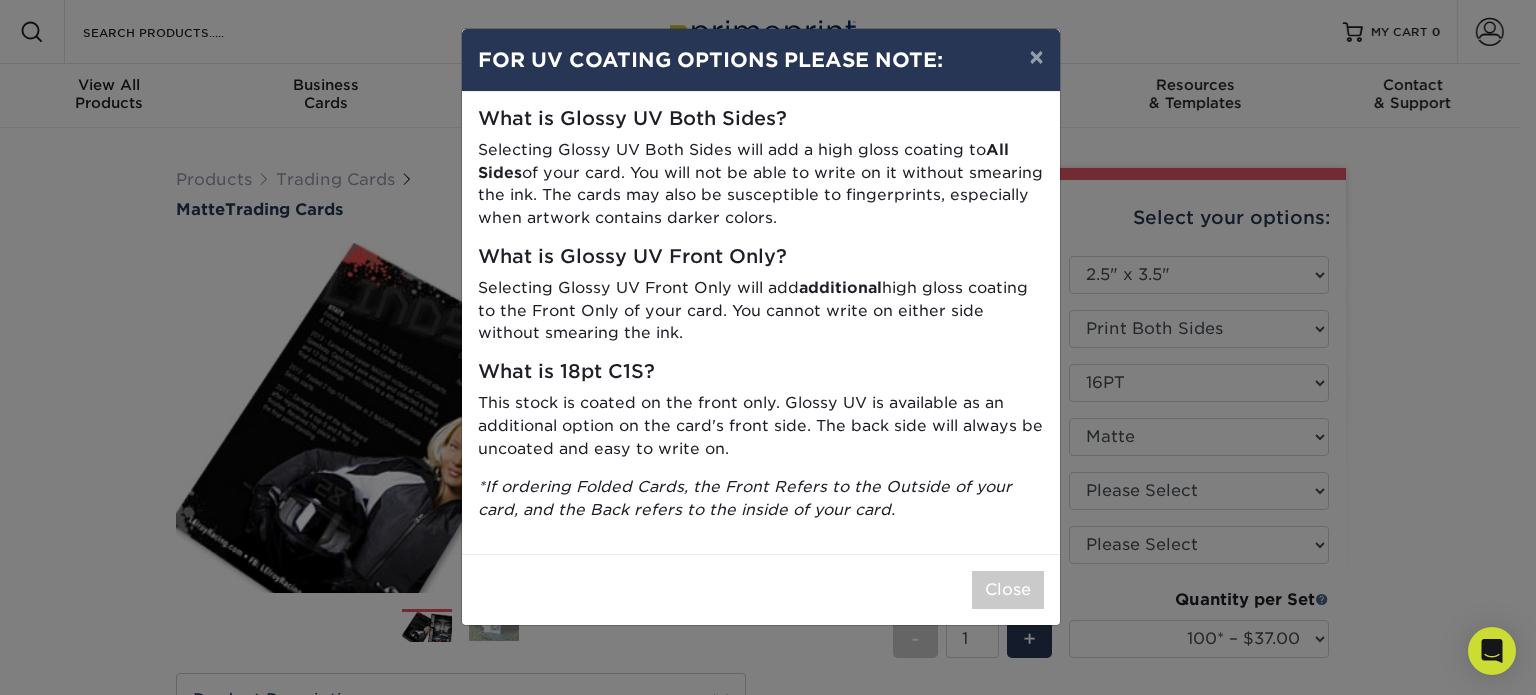 click on "Selecting Glossy UV Front Only will add  additional  high gloss coating to the Front Only of your card. You cannot write on either side without smearing the ink." at bounding box center [761, 311] 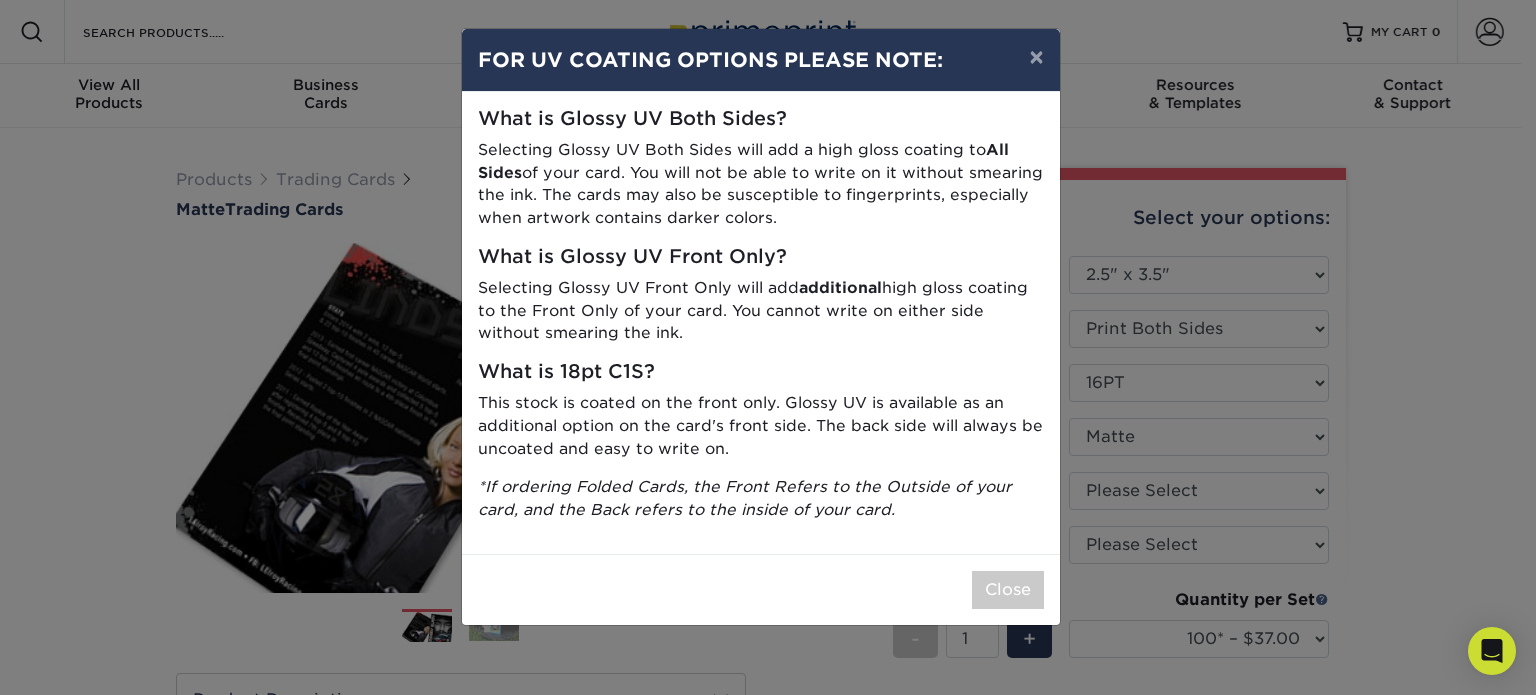drag, startPoint x: 838, startPoint y: 313, endPoint x: 651, endPoint y: 335, distance: 188.28967 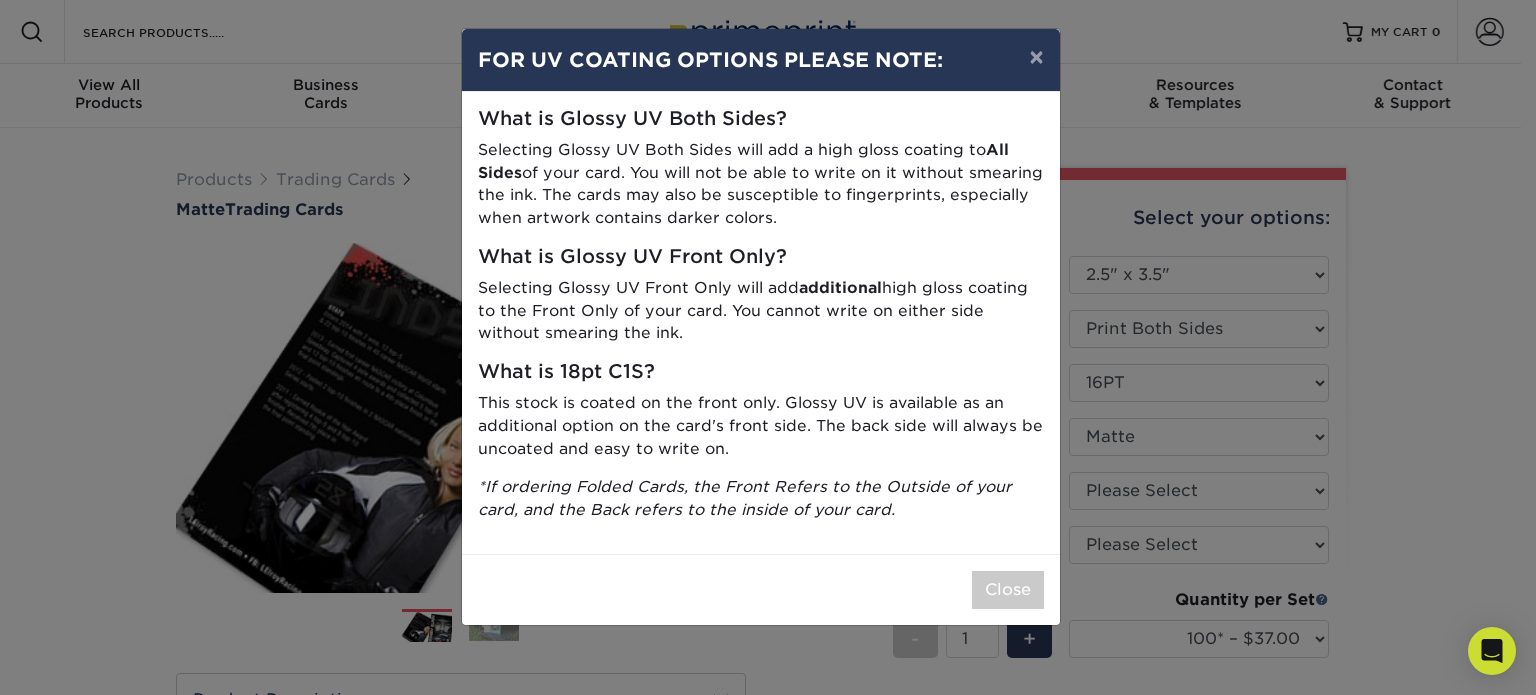 click on "Selecting Glossy UV Front Only will add  additional  high gloss coating to the Front Only of your card. You cannot write on either side without smearing the ink." at bounding box center [761, 311] 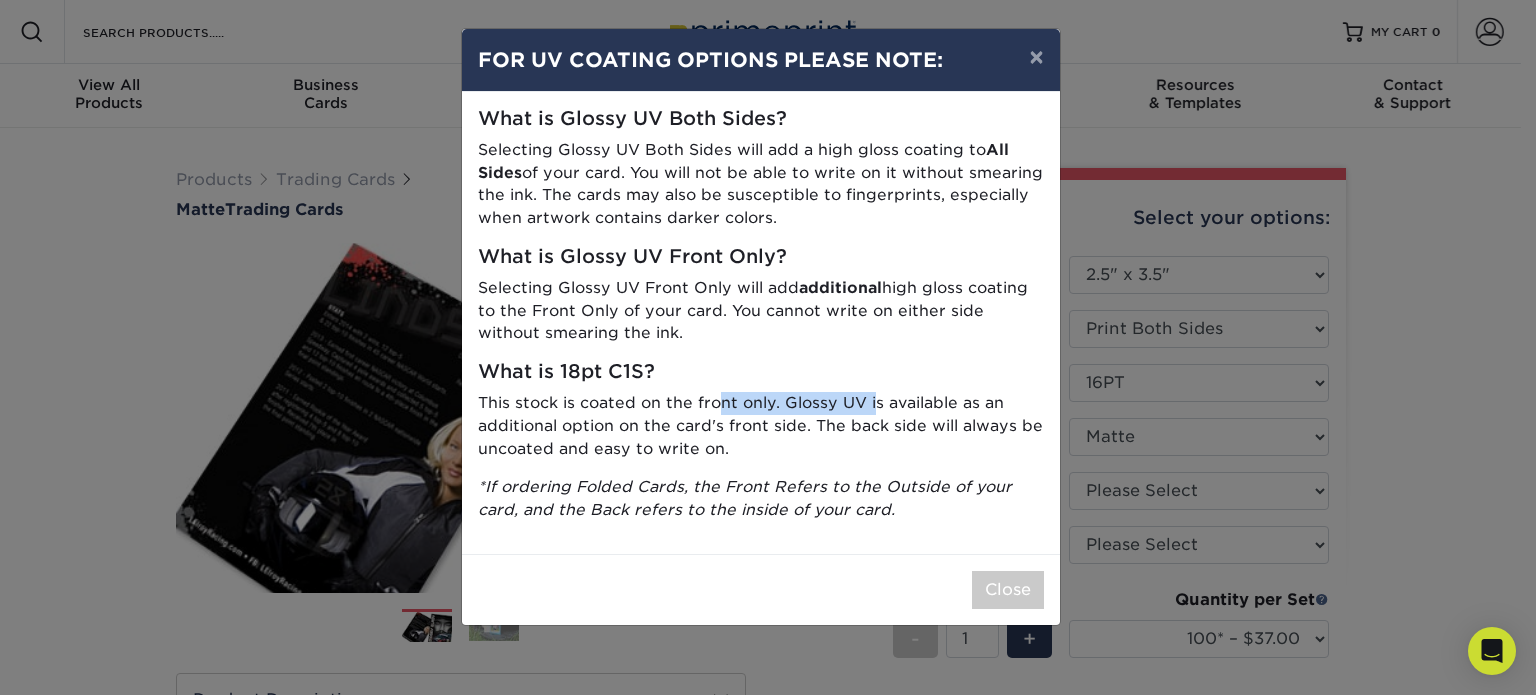 drag, startPoint x: 742, startPoint y: 403, endPoint x: 872, endPoint y: 411, distance: 130.24593 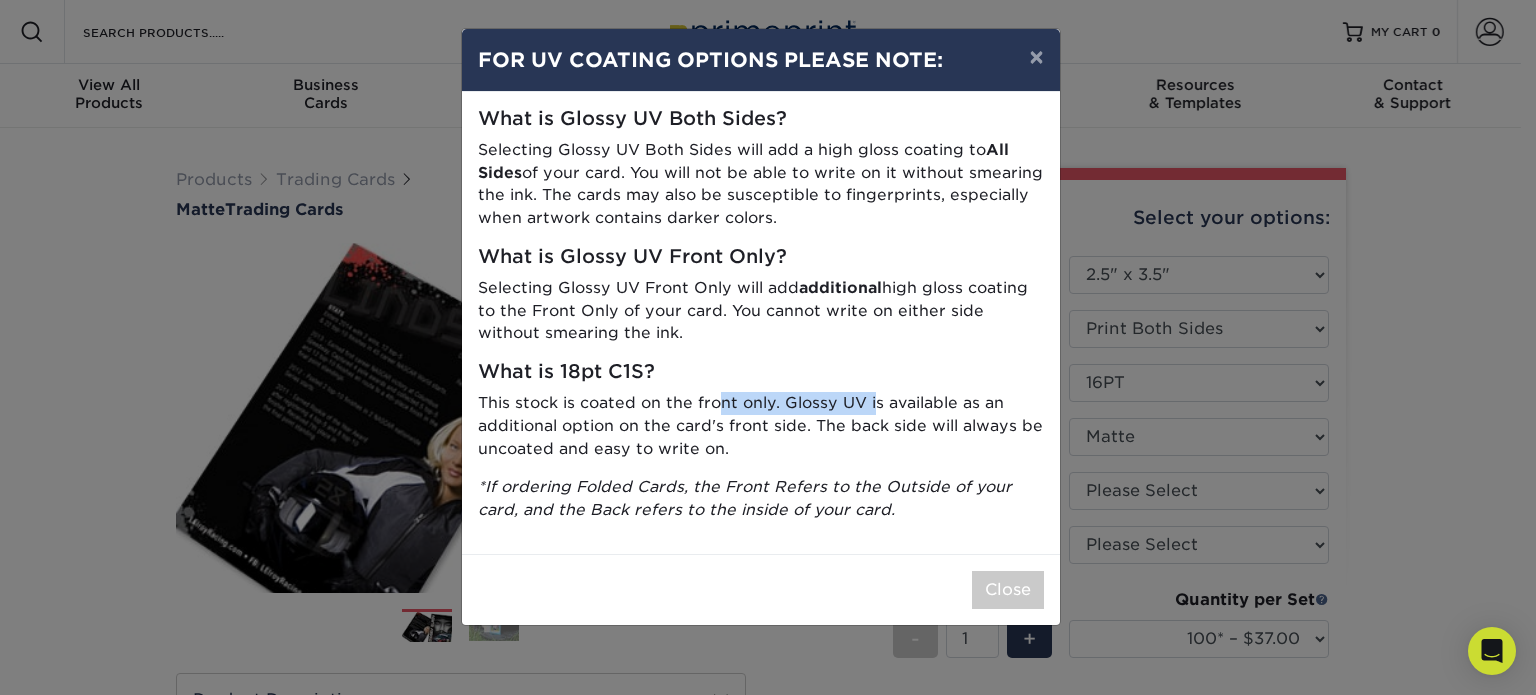 click on "This stock is coated on the front only. Glossy UV is available as an additional option on the card's front side. The back side will always be uncoated and easy to write on." at bounding box center [761, 426] 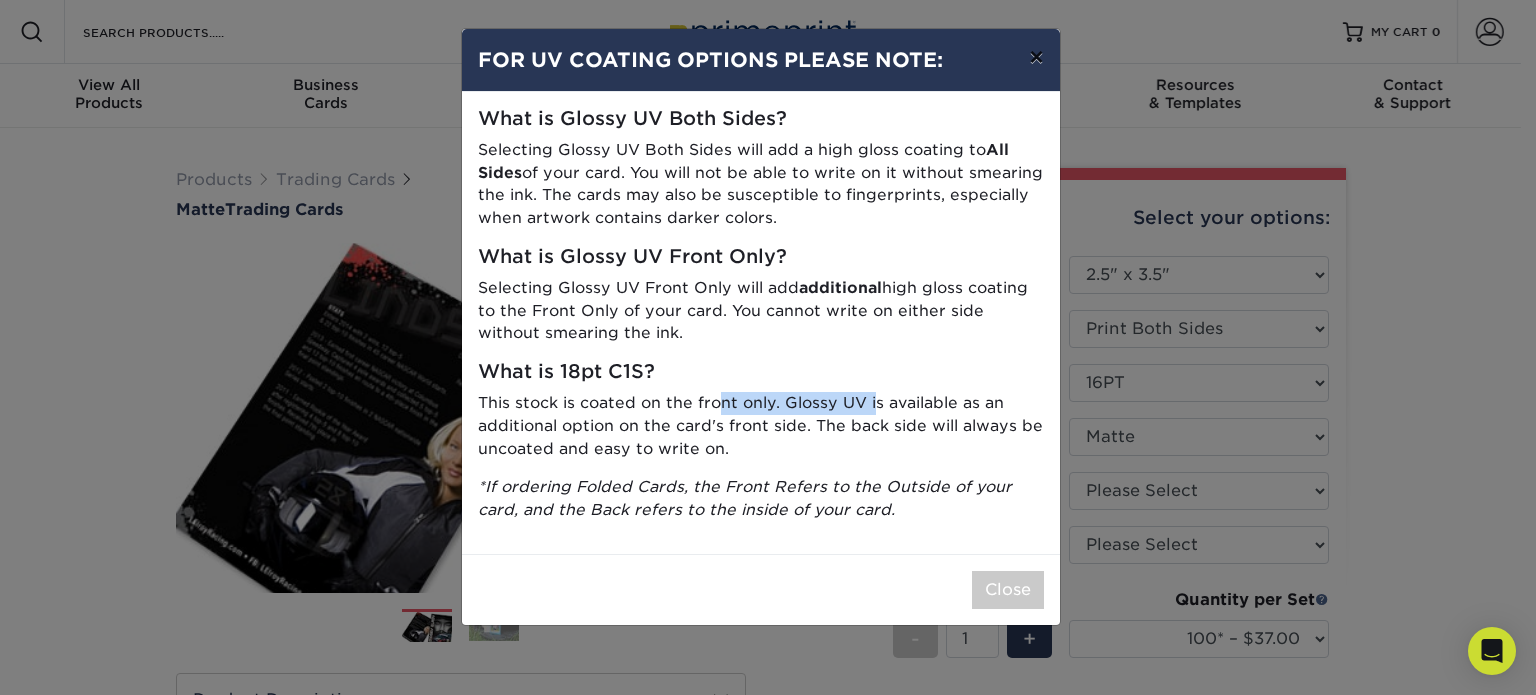 click on "×" at bounding box center [1036, 57] 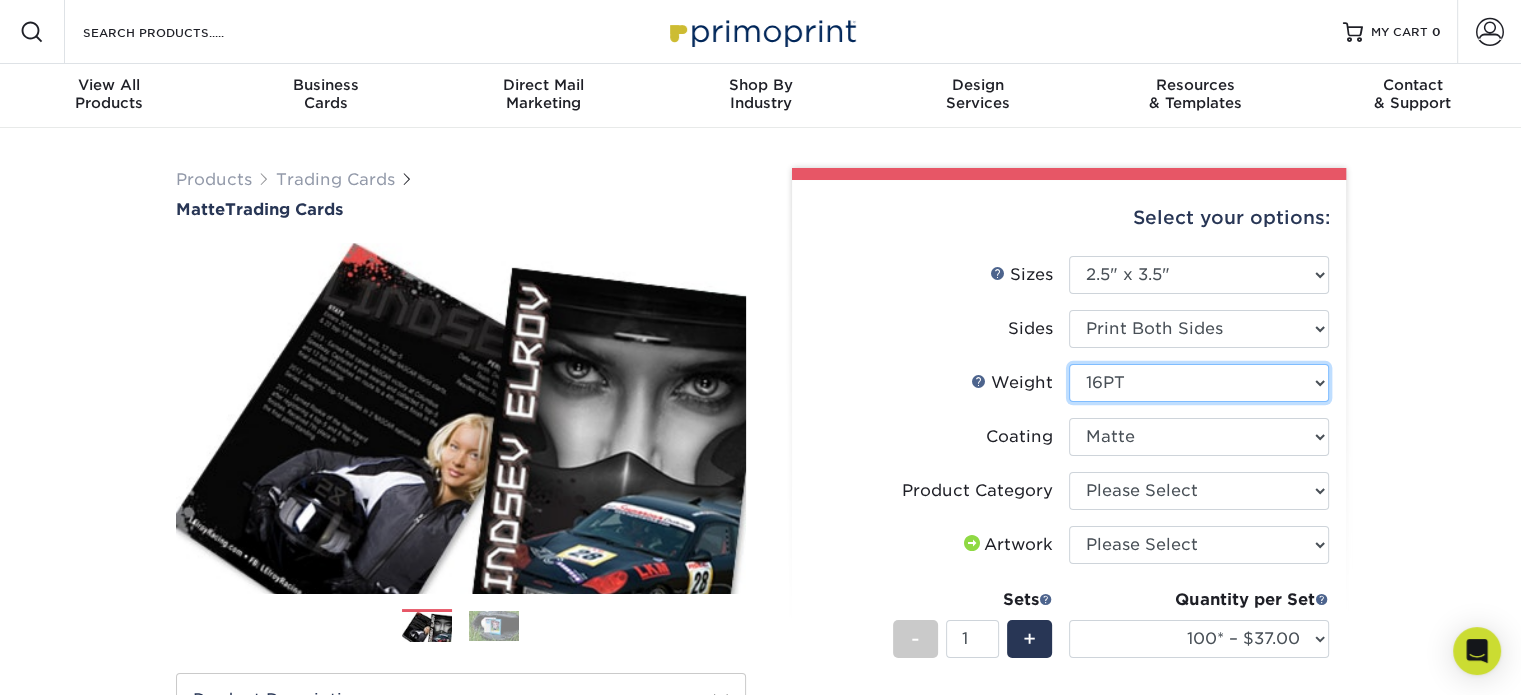 click on "Please Select 16PT 14PT" at bounding box center [1199, 383] 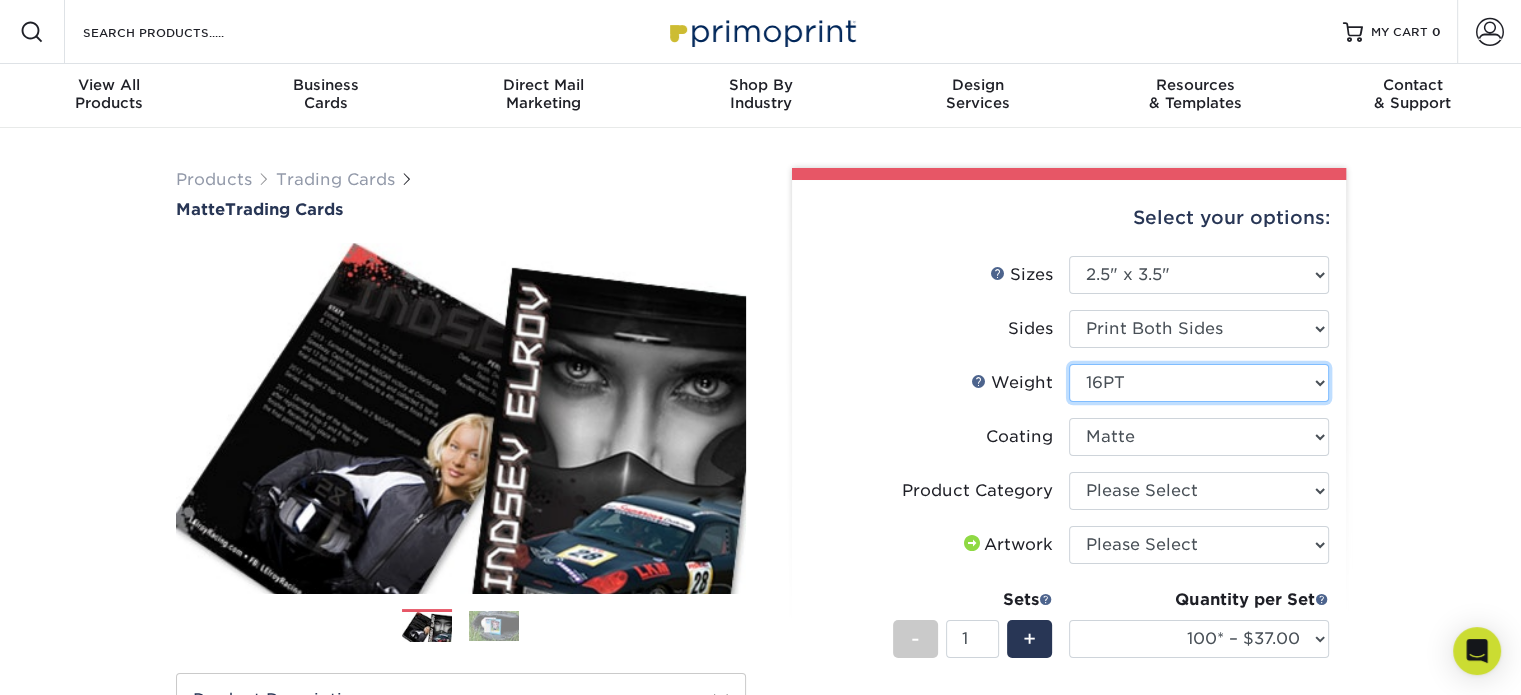 click on "Please Select 16PT 14PT" at bounding box center (1199, 383) 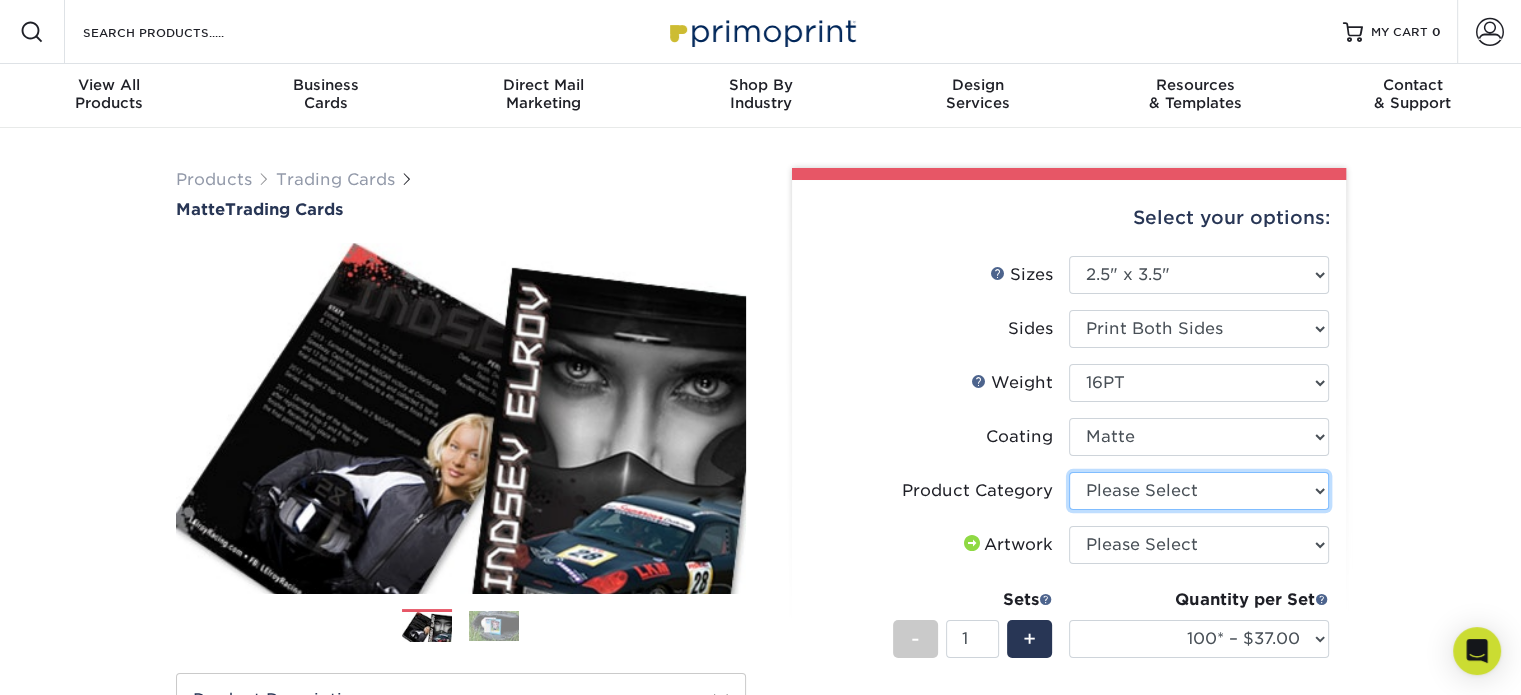 click on "Please Select Trading Cards" at bounding box center [1199, 491] 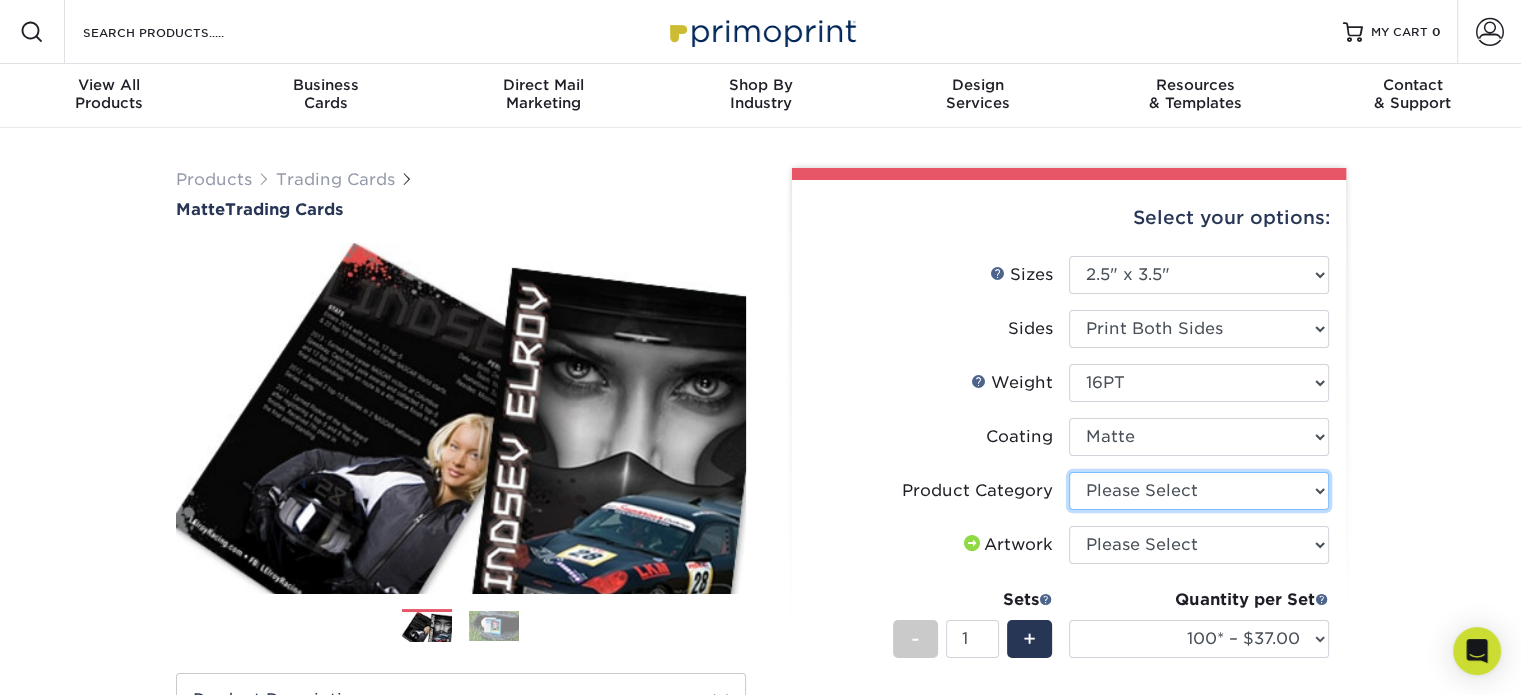select on "c2f9bce9-36c2-409d-b101-c29d9d031e18" 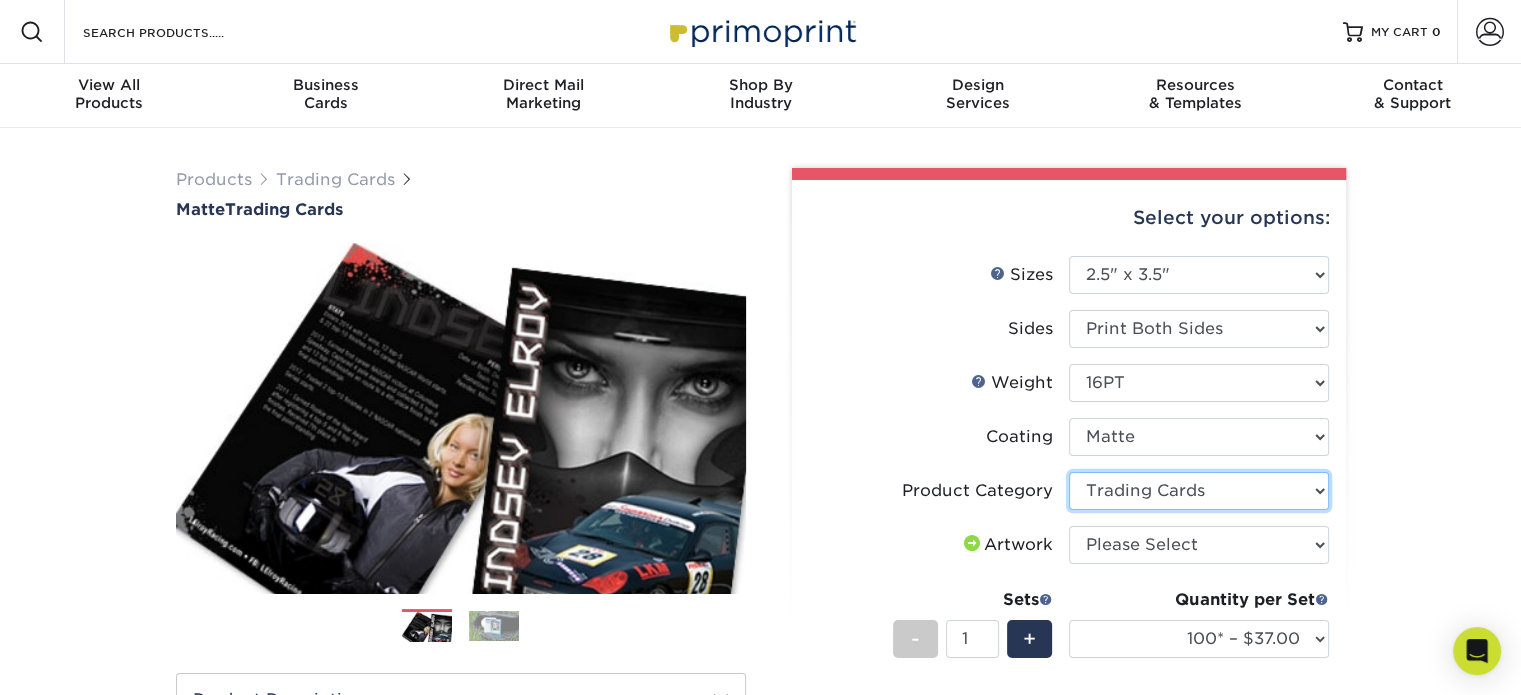 click on "Please Select Trading Cards" at bounding box center (1199, 491) 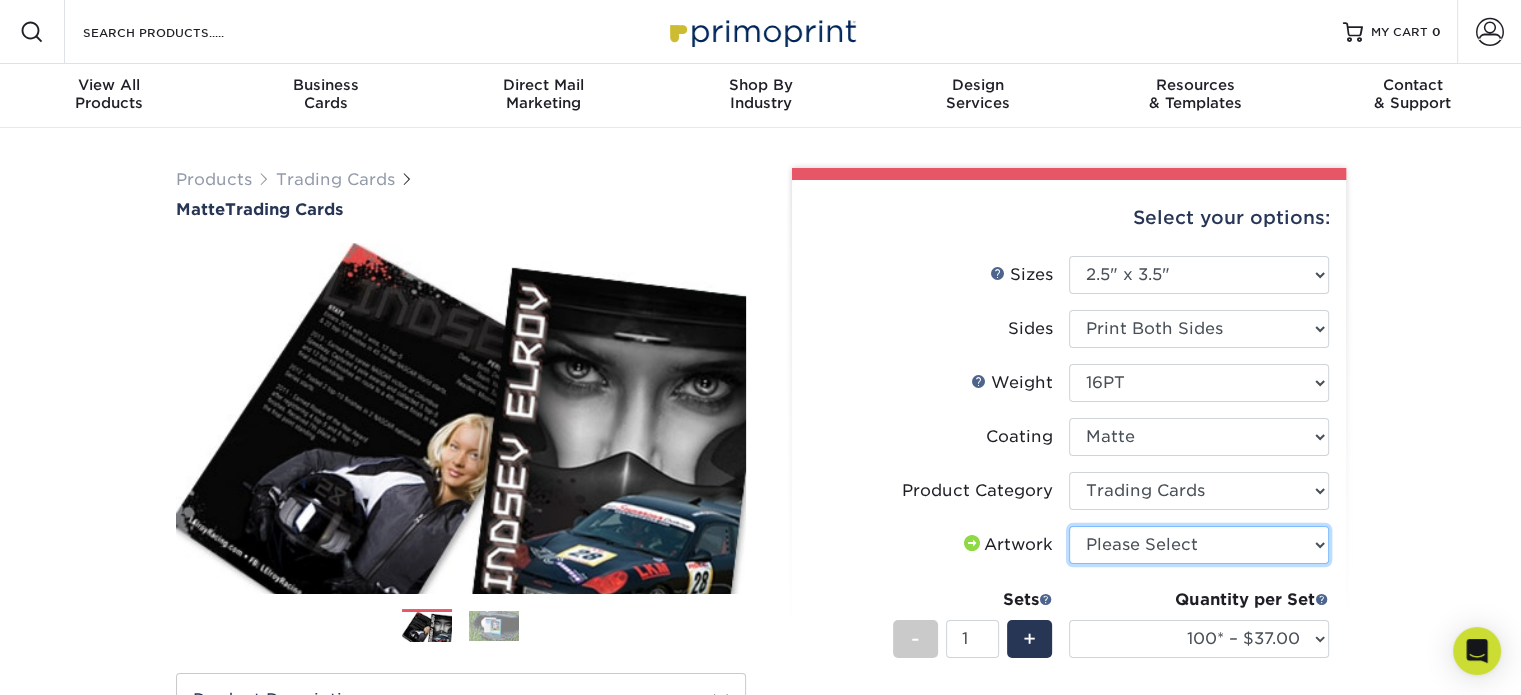 click on "Please Select I will upload files I need a design - $100" at bounding box center [1199, 545] 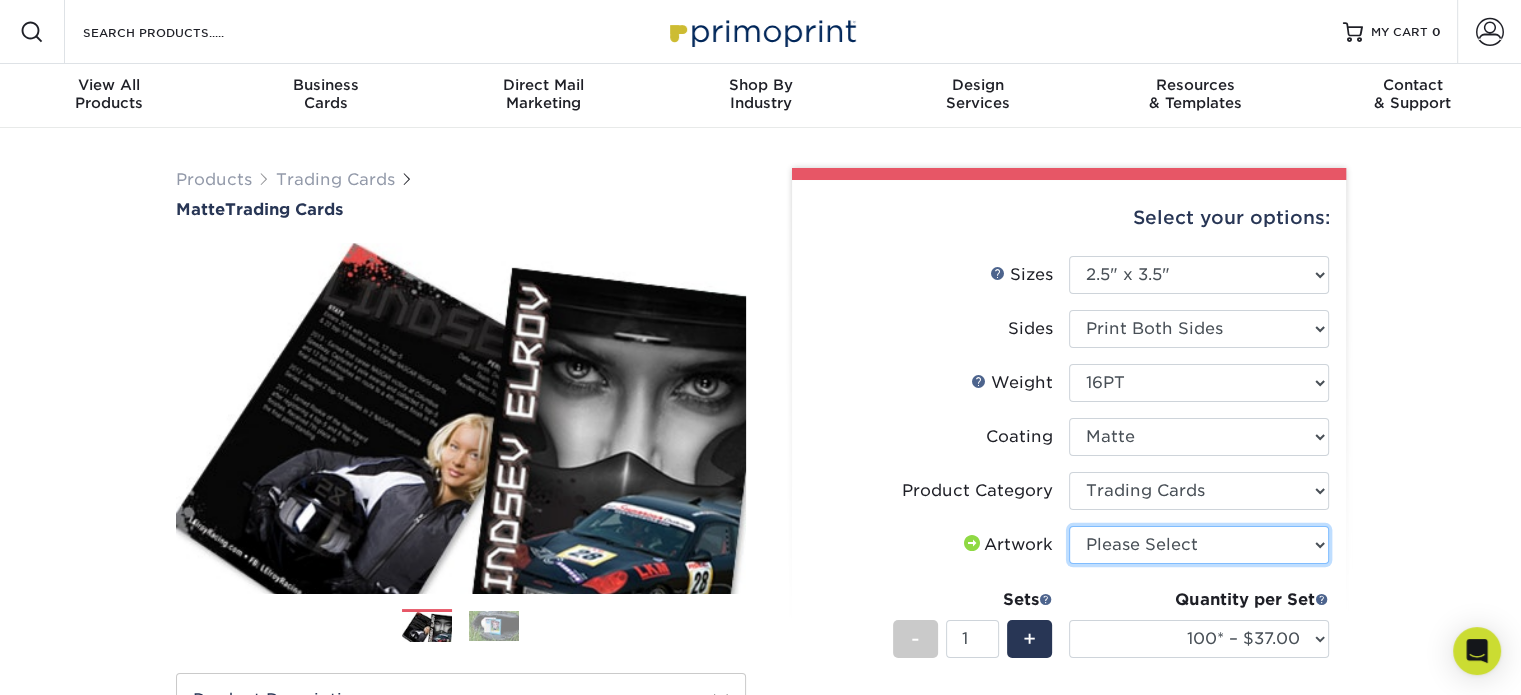 select on "upload" 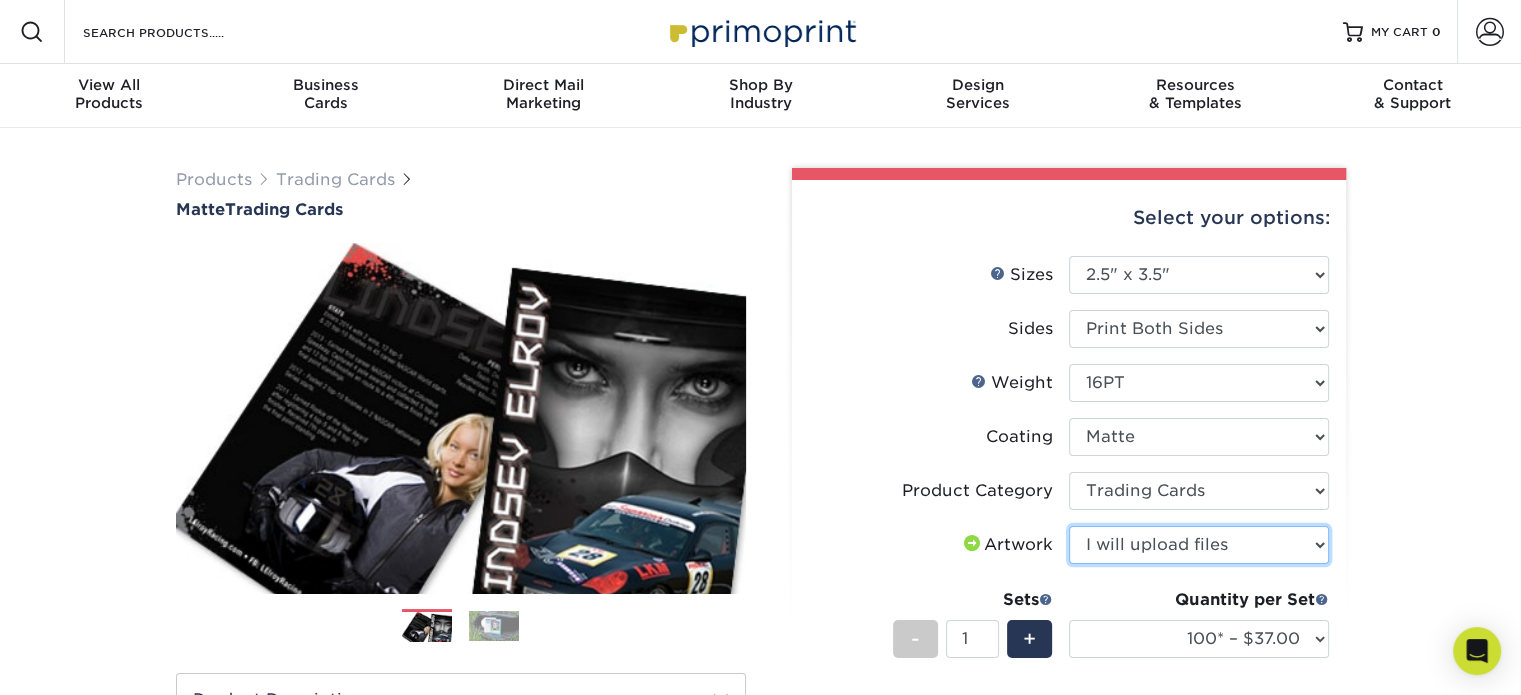 click on "Please Select I will upload files I need a design - $100" at bounding box center [1199, 545] 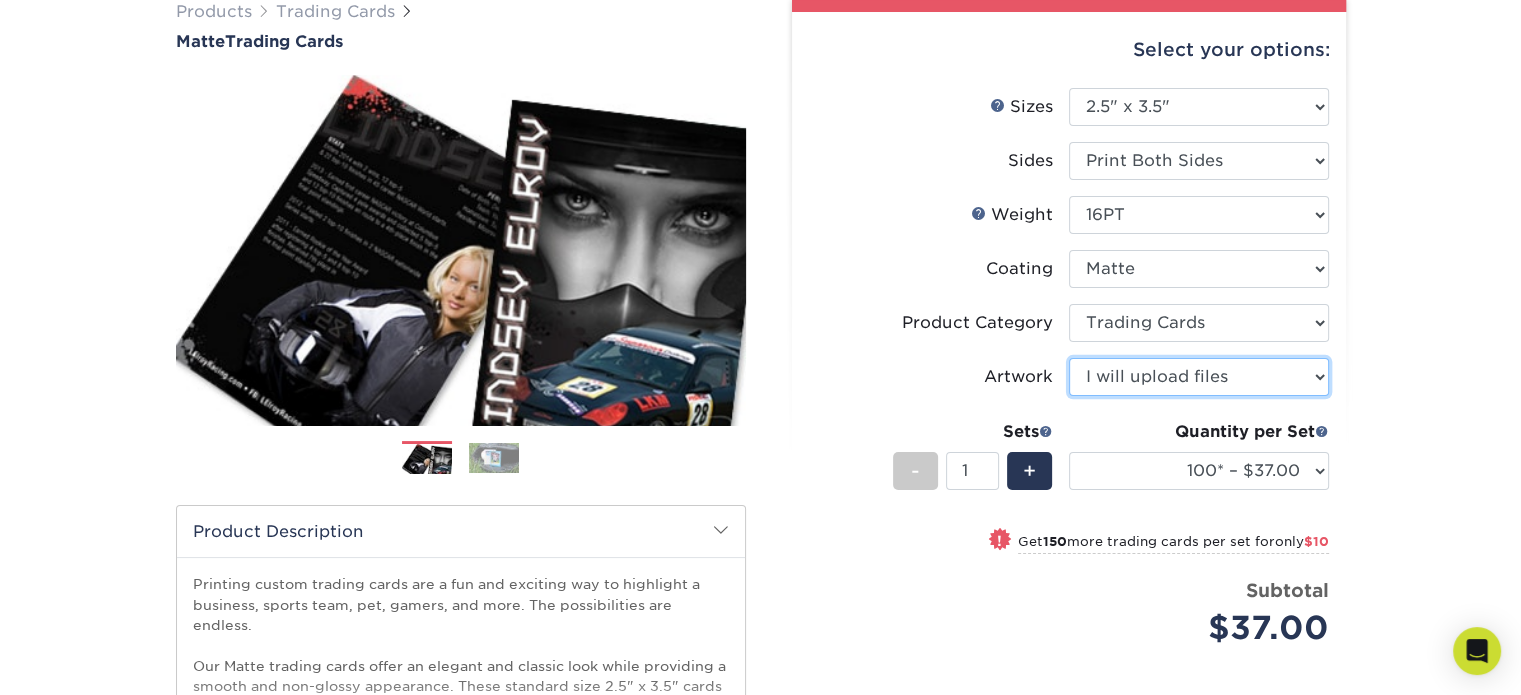 scroll, scrollTop: 200, scrollLeft: 0, axis: vertical 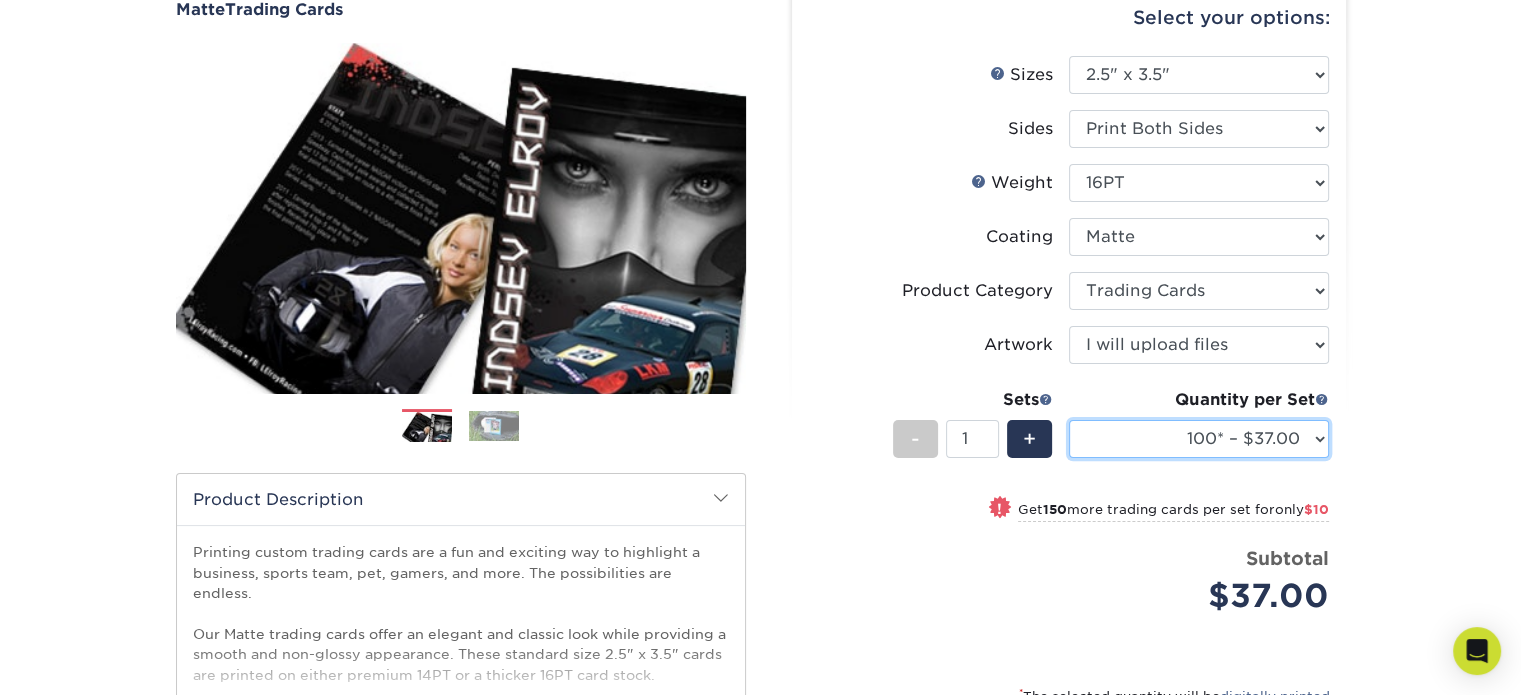 click on "100* – $37.00 250* – $47.00 500* – $58.00 1000 – $71.00 2500 – $141.00 5000 – $192.00 10000 – $376.00 15000 – $554.00 20000 – $742.00 25000 – $903.00" at bounding box center (1199, 439) 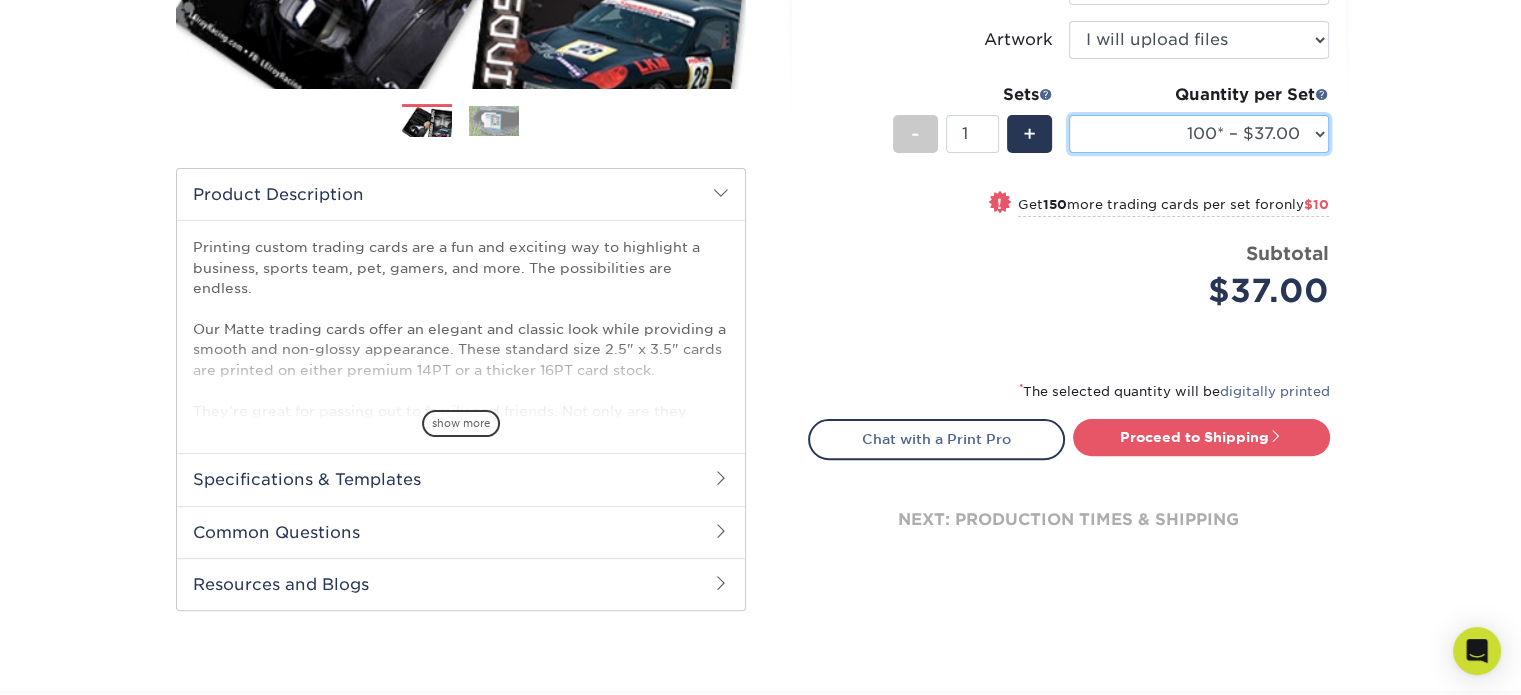 scroll, scrollTop: 600, scrollLeft: 0, axis: vertical 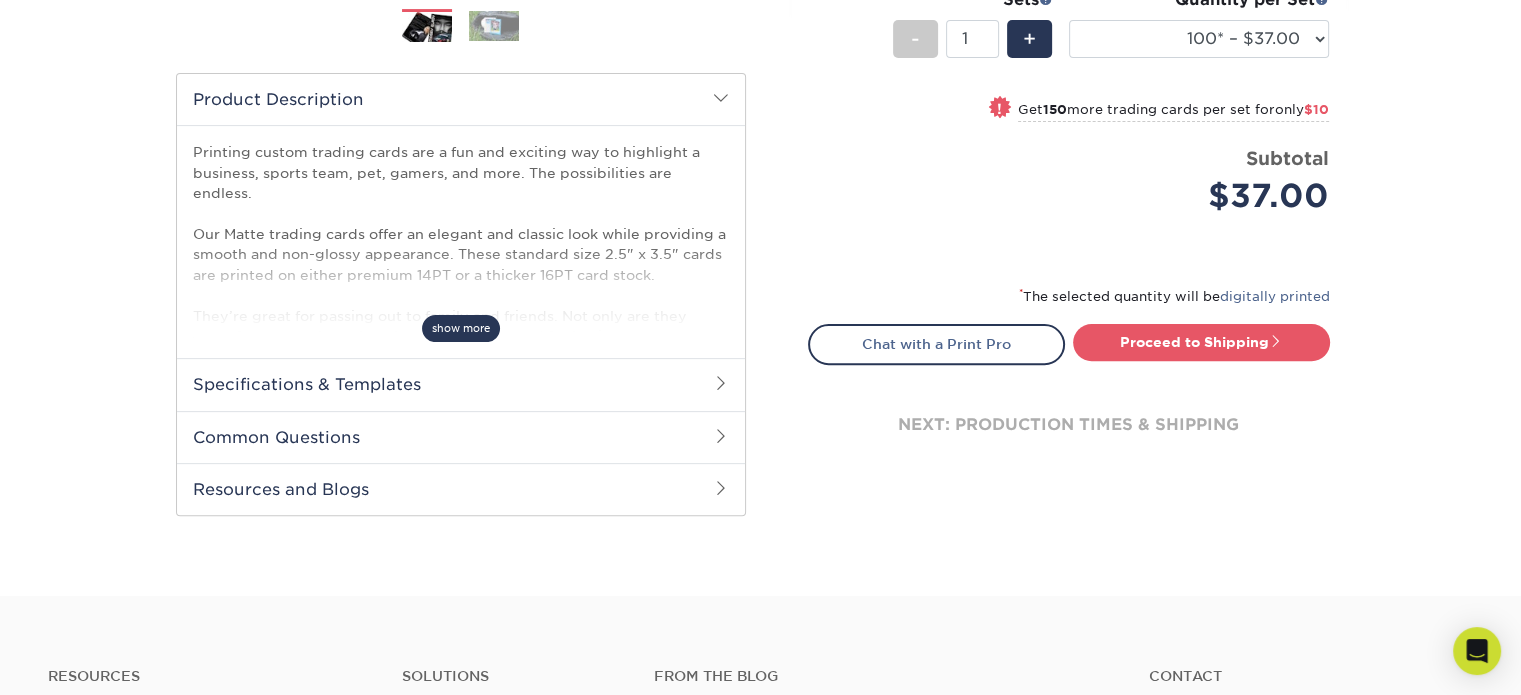 click on "show more" at bounding box center (461, 328) 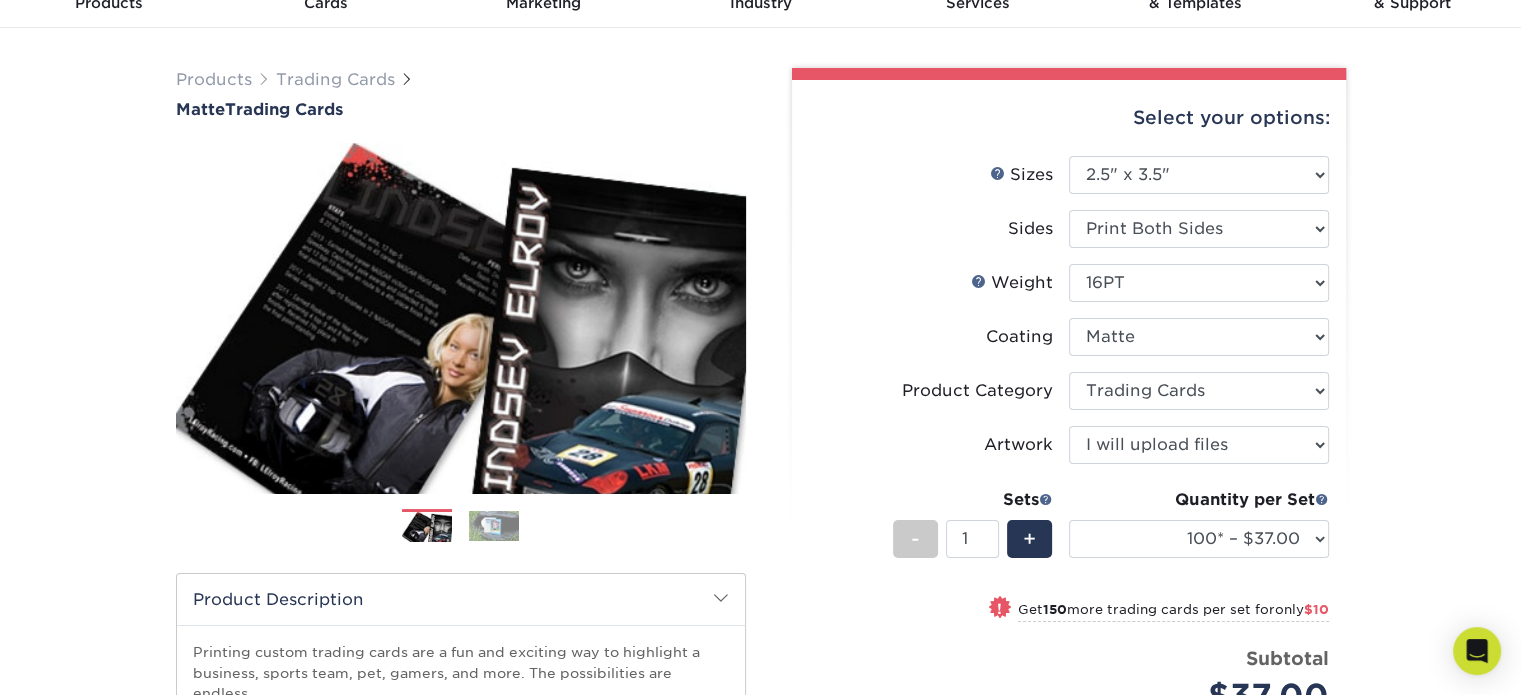scroll, scrollTop: 0, scrollLeft: 0, axis: both 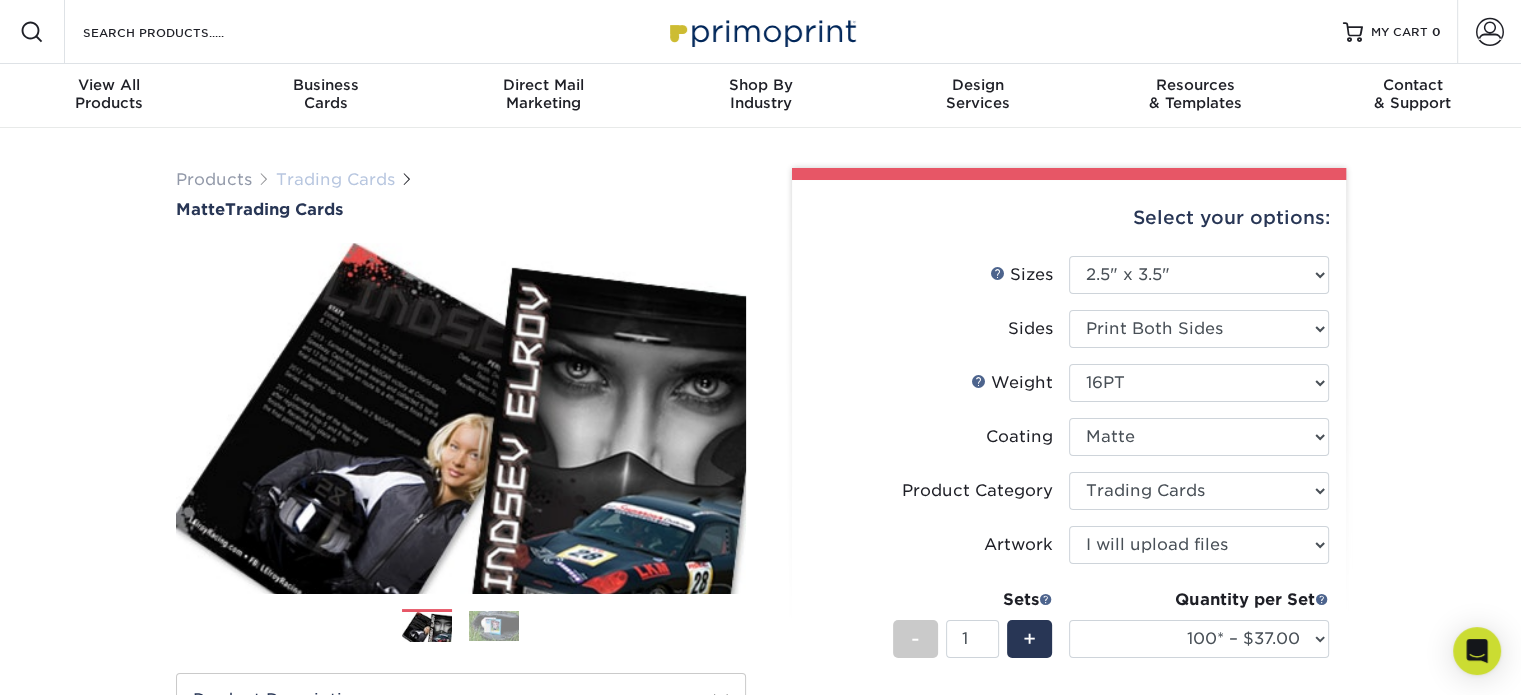 click on "Trading Cards" at bounding box center (335, 179) 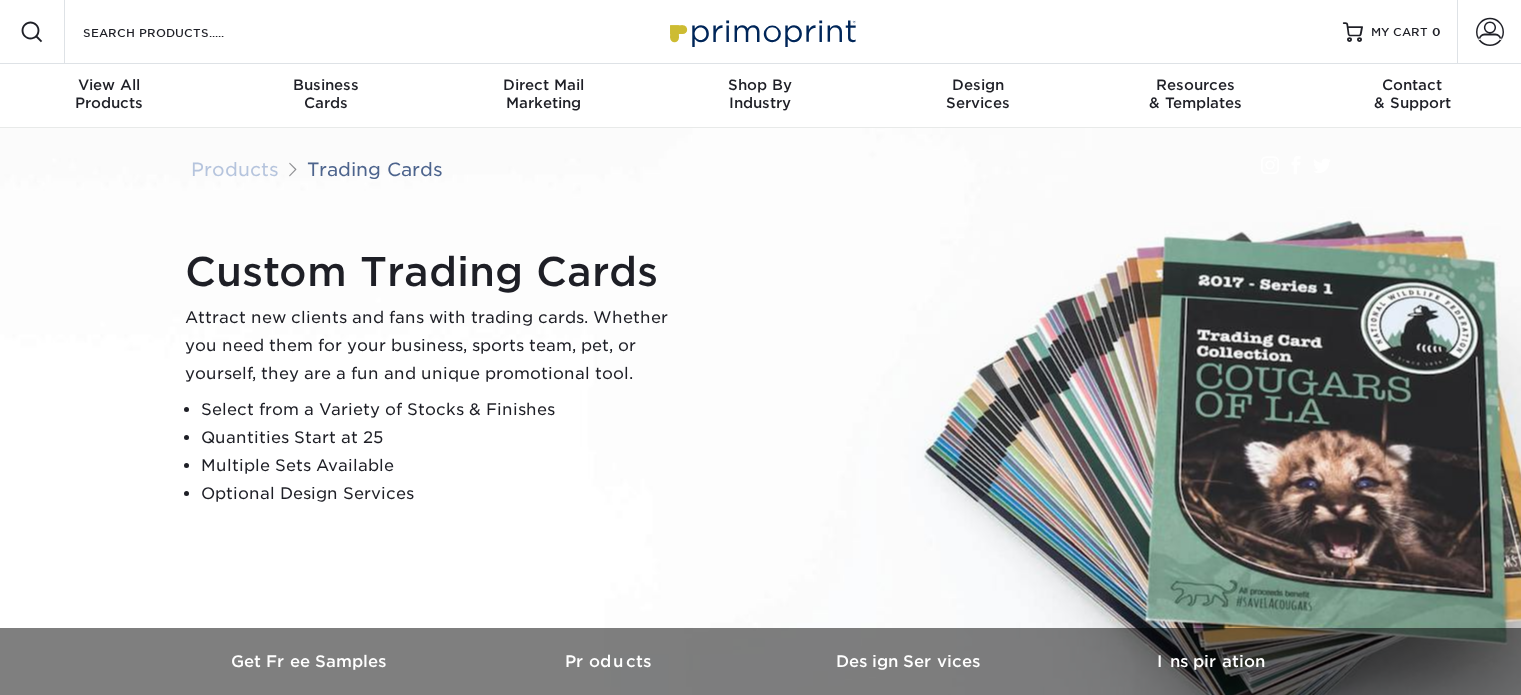 scroll, scrollTop: 0, scrollLeft: 0, axis: both 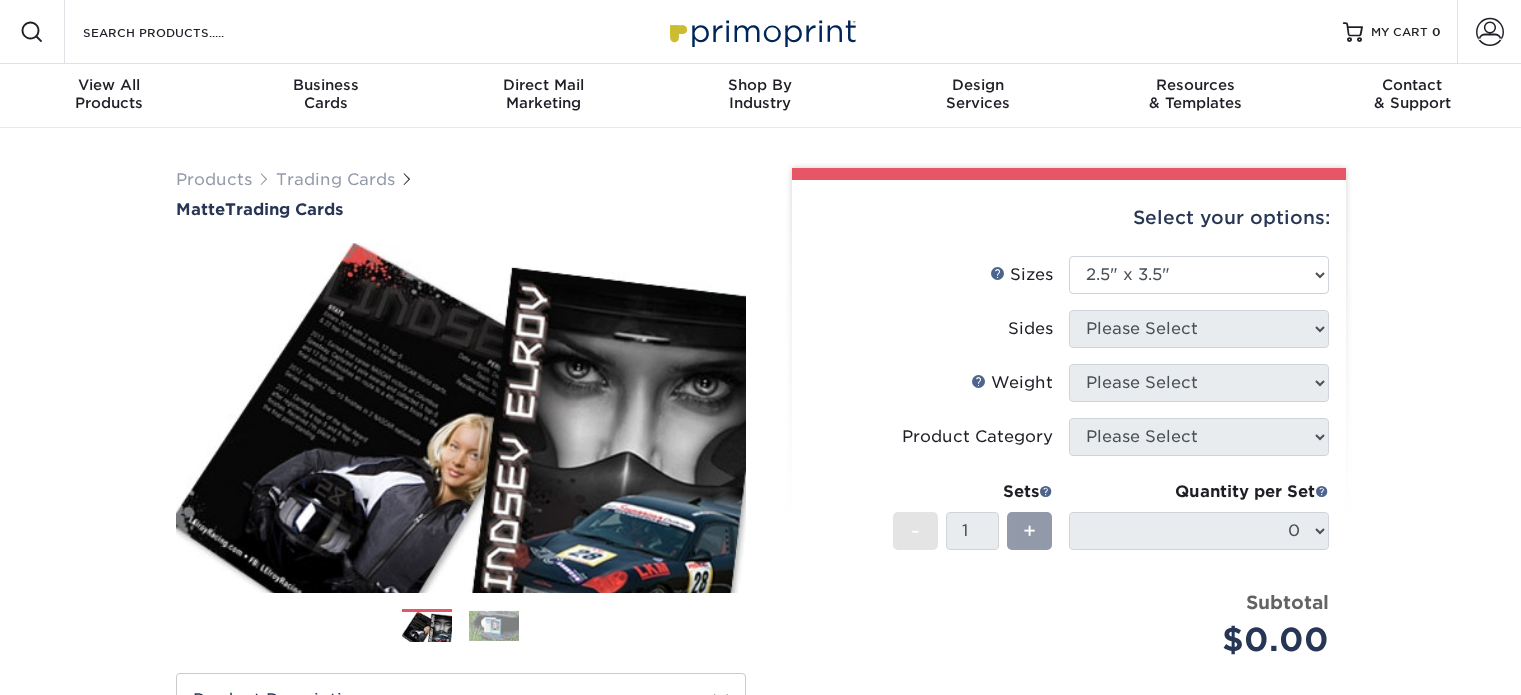 select on "2.50x3.50" 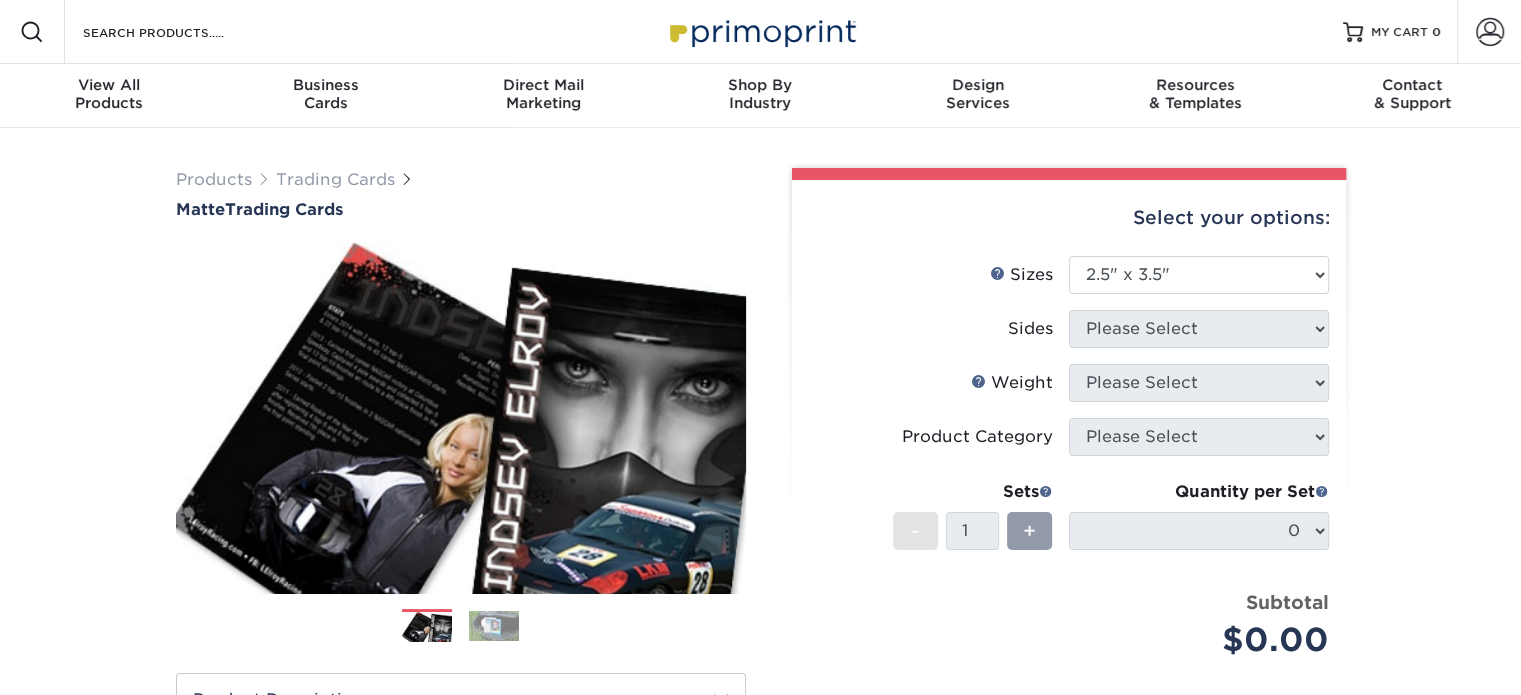 scroll, scrollTop: 0, scrollLeft: 0, axis: both 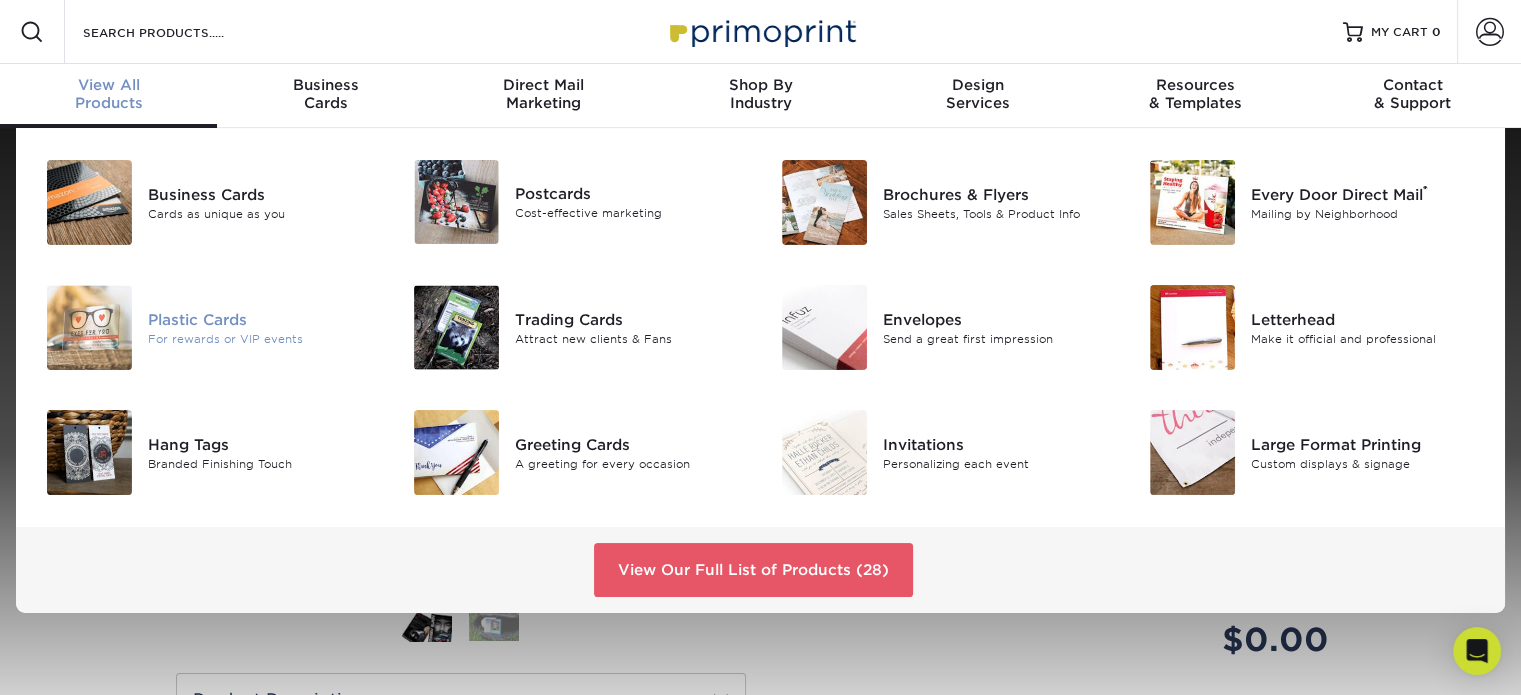 click on "Plastic Cards" at bounding box center (263, 319) 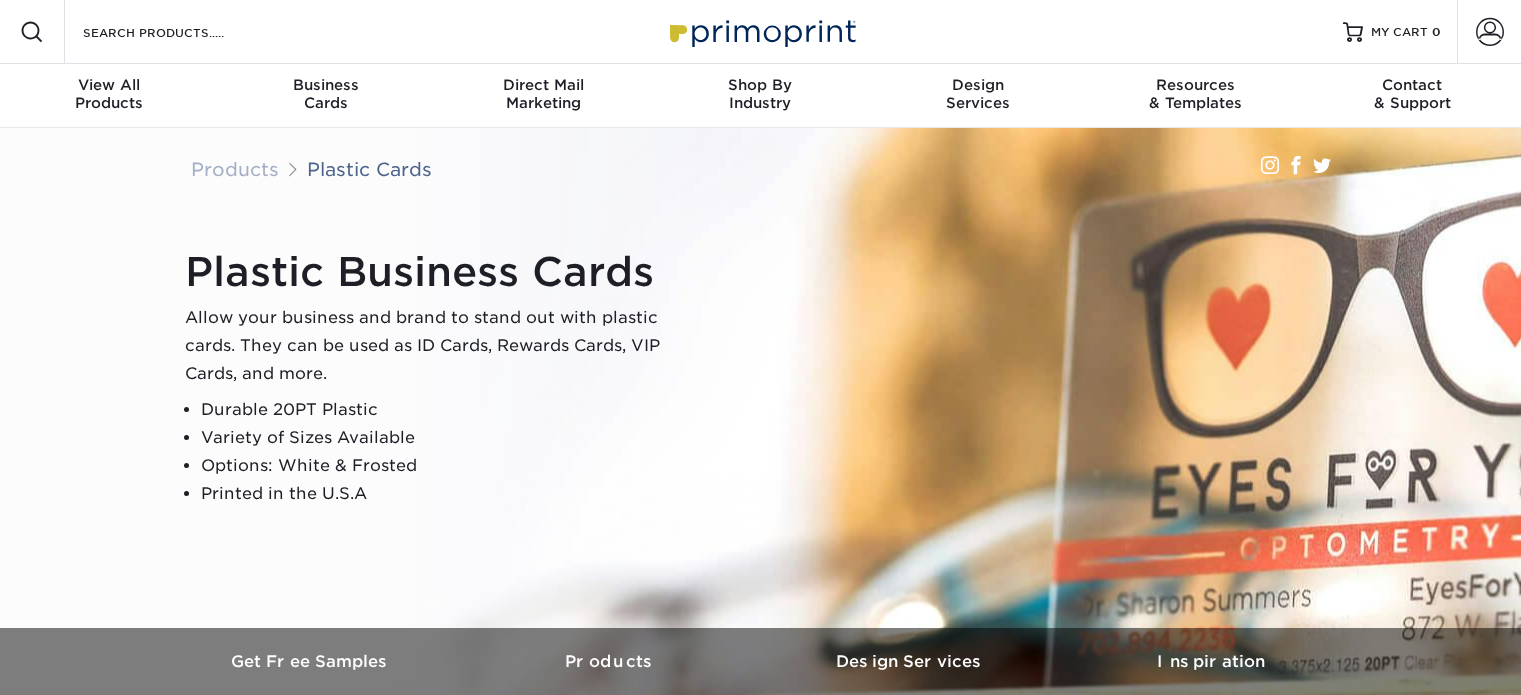 scroll, scrollTop: 0, scrollLeft: 0, axis: both 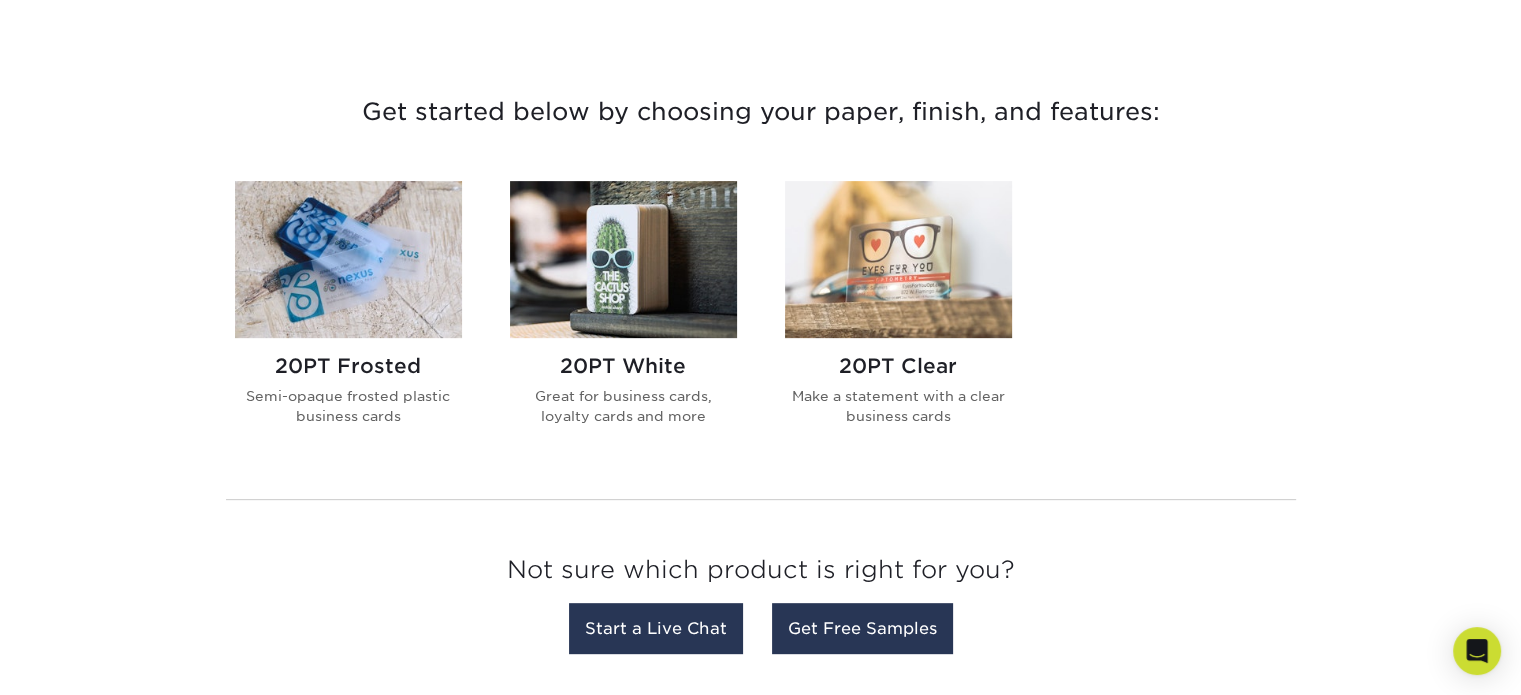 click on "Great for business cards, loyalty cards and more" at bounding box center [623, 406] 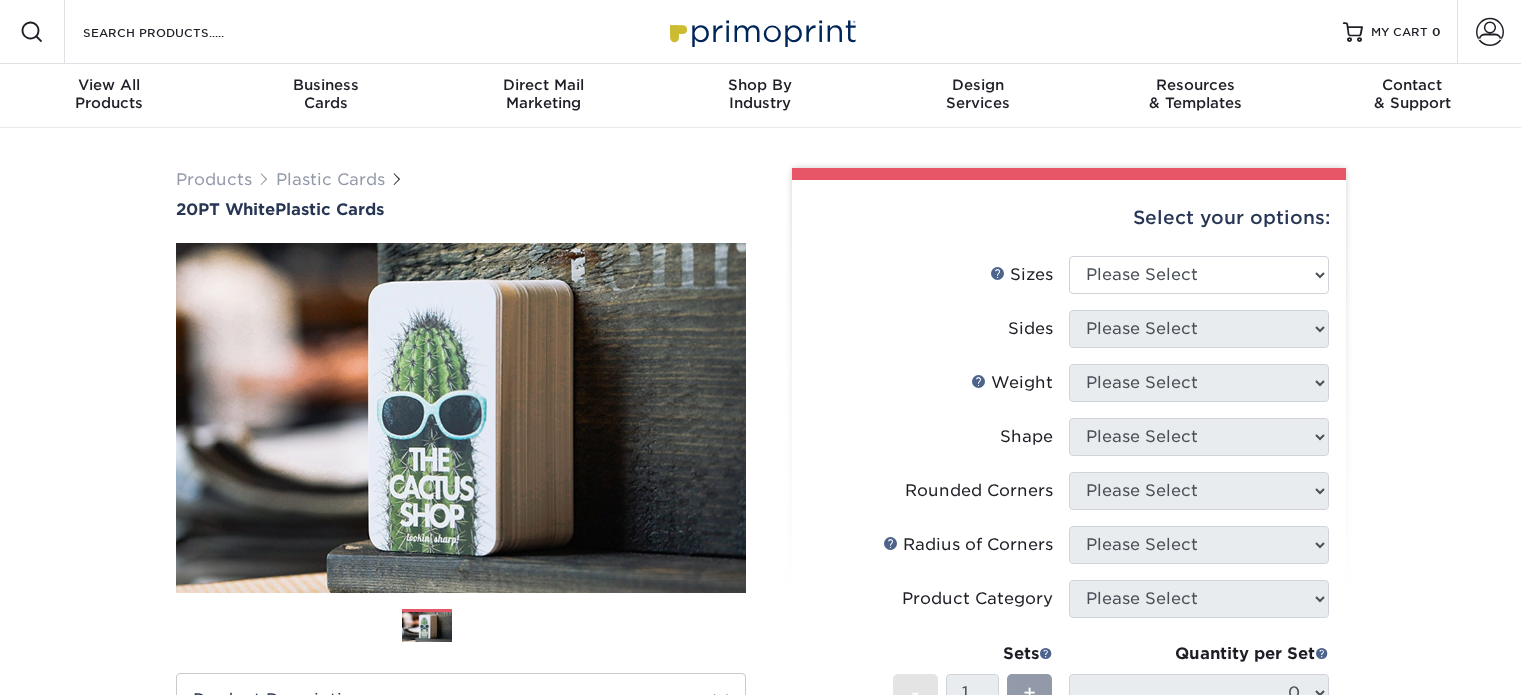 scroll, scrollTop: 0, scrollLeft: 0, axis: both 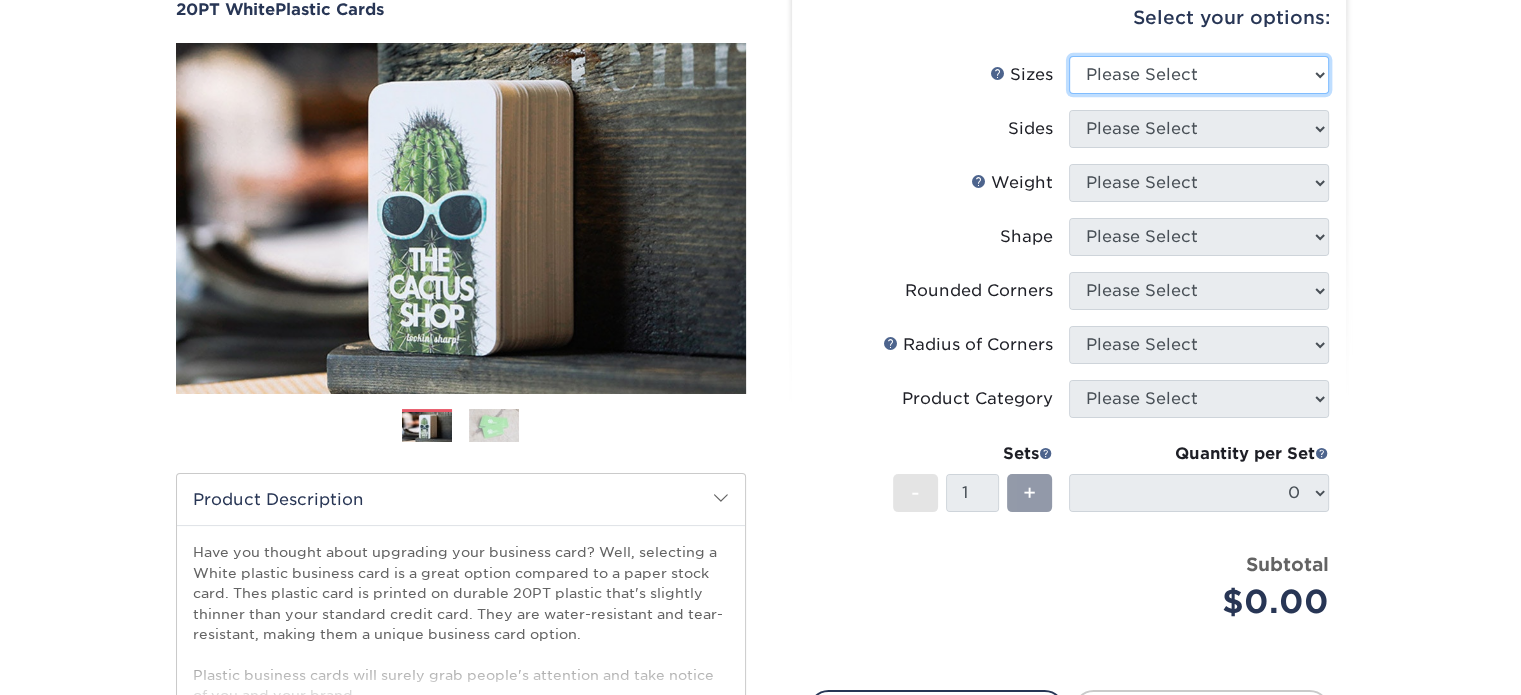 click on "Please Select
2" x 3.5"
2" x 8"
2.12" x 3.375"
2.5" x 2.5"
4.25" x 6"" at bounding box center (1199, 75) 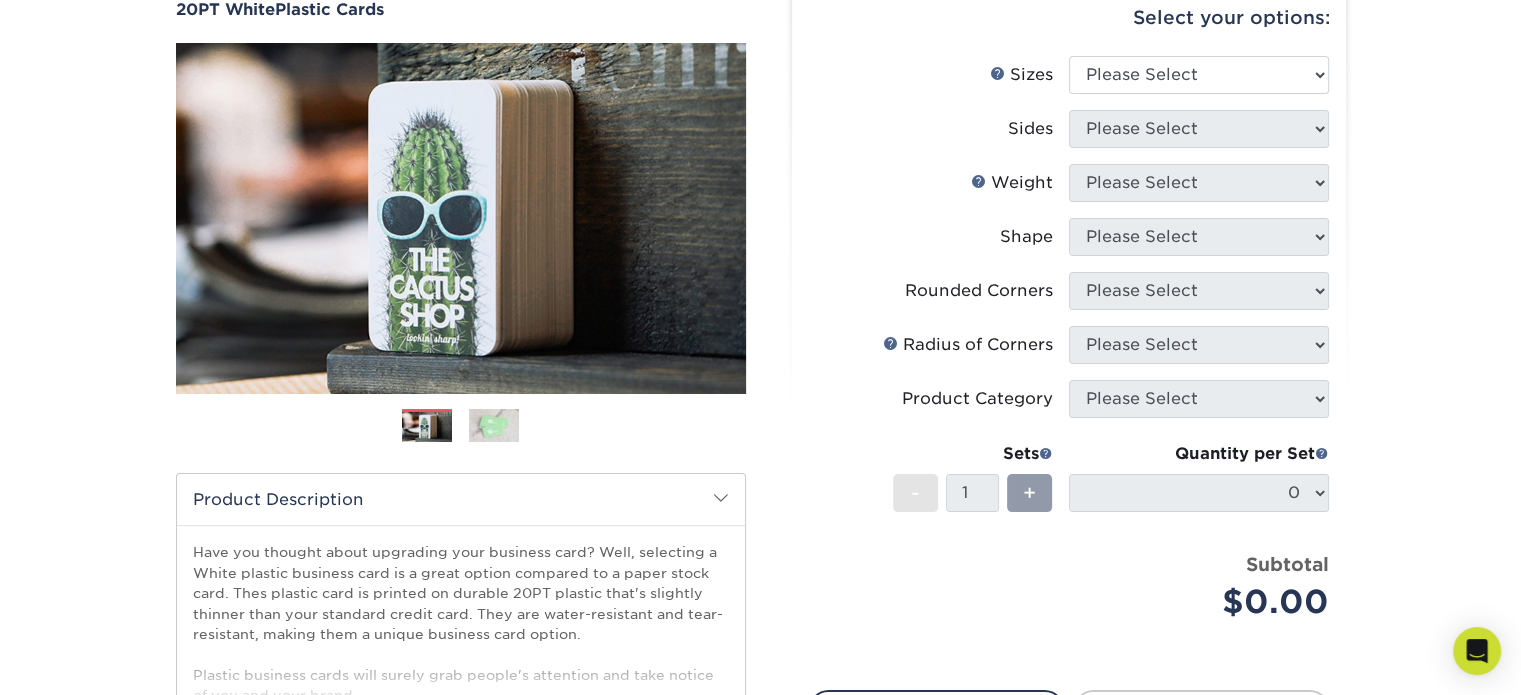 click on "Sizes Help Sizes" at bounding box center [939, 75] 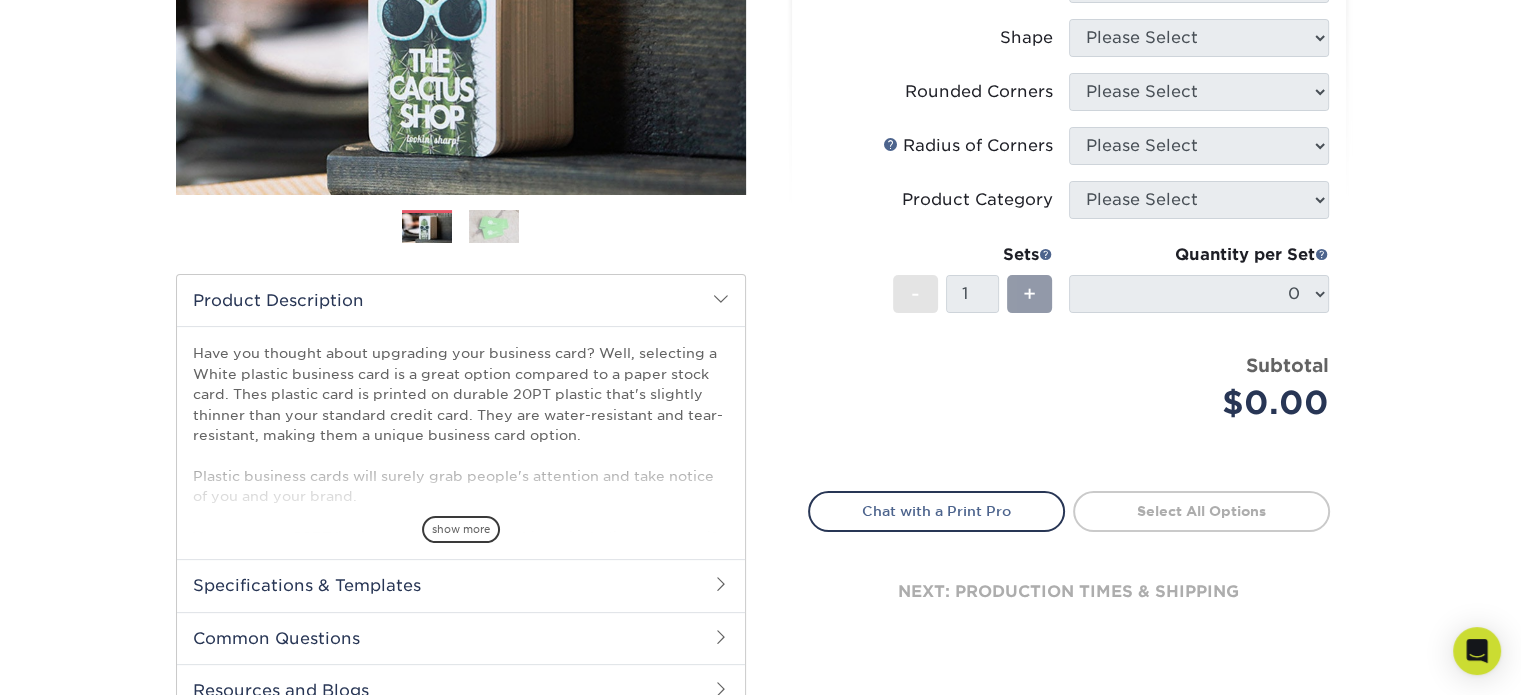 scroll, scrollTop: 0, scrollLeft: 0, axis: both 